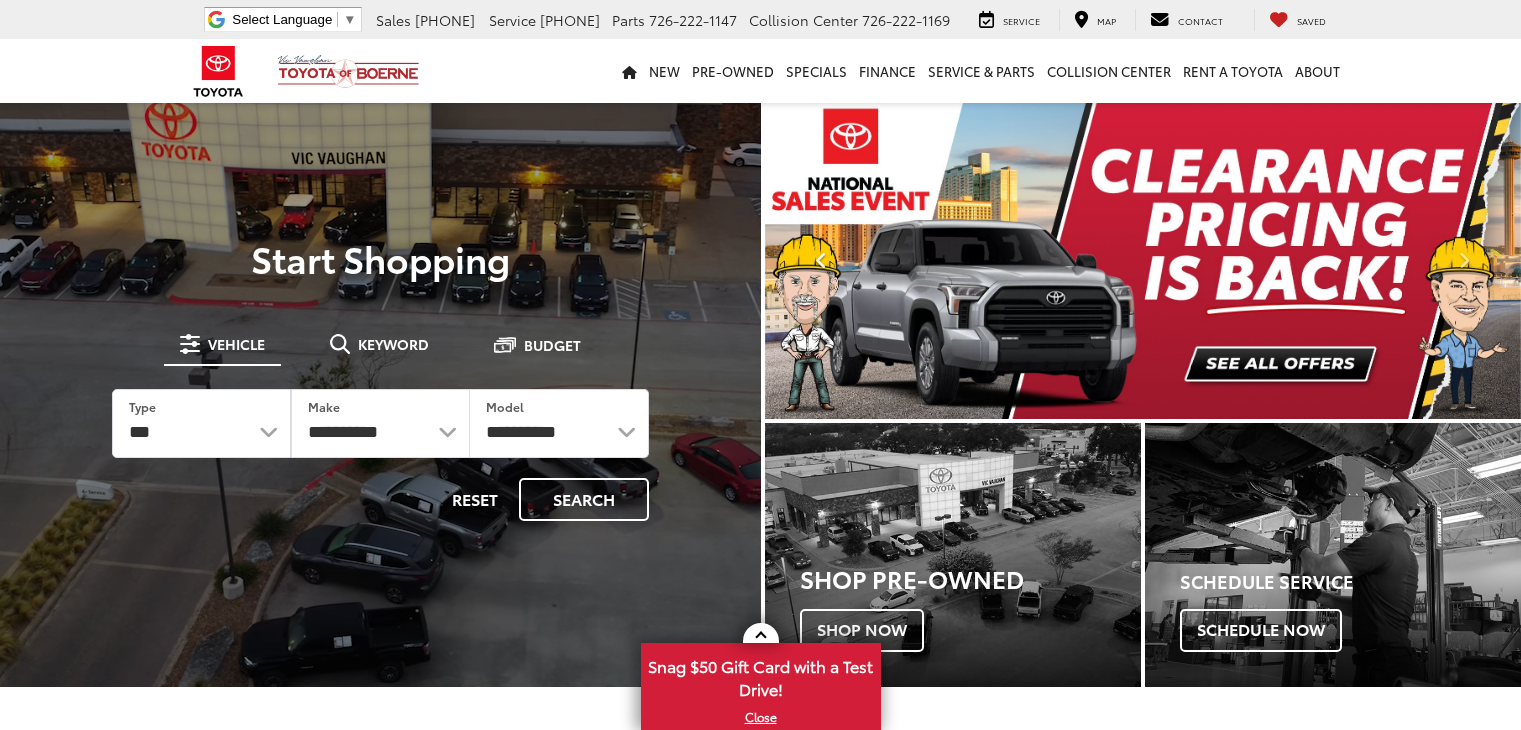 scroll, scrollTop: 0, scrollLeft: 0, axis: both 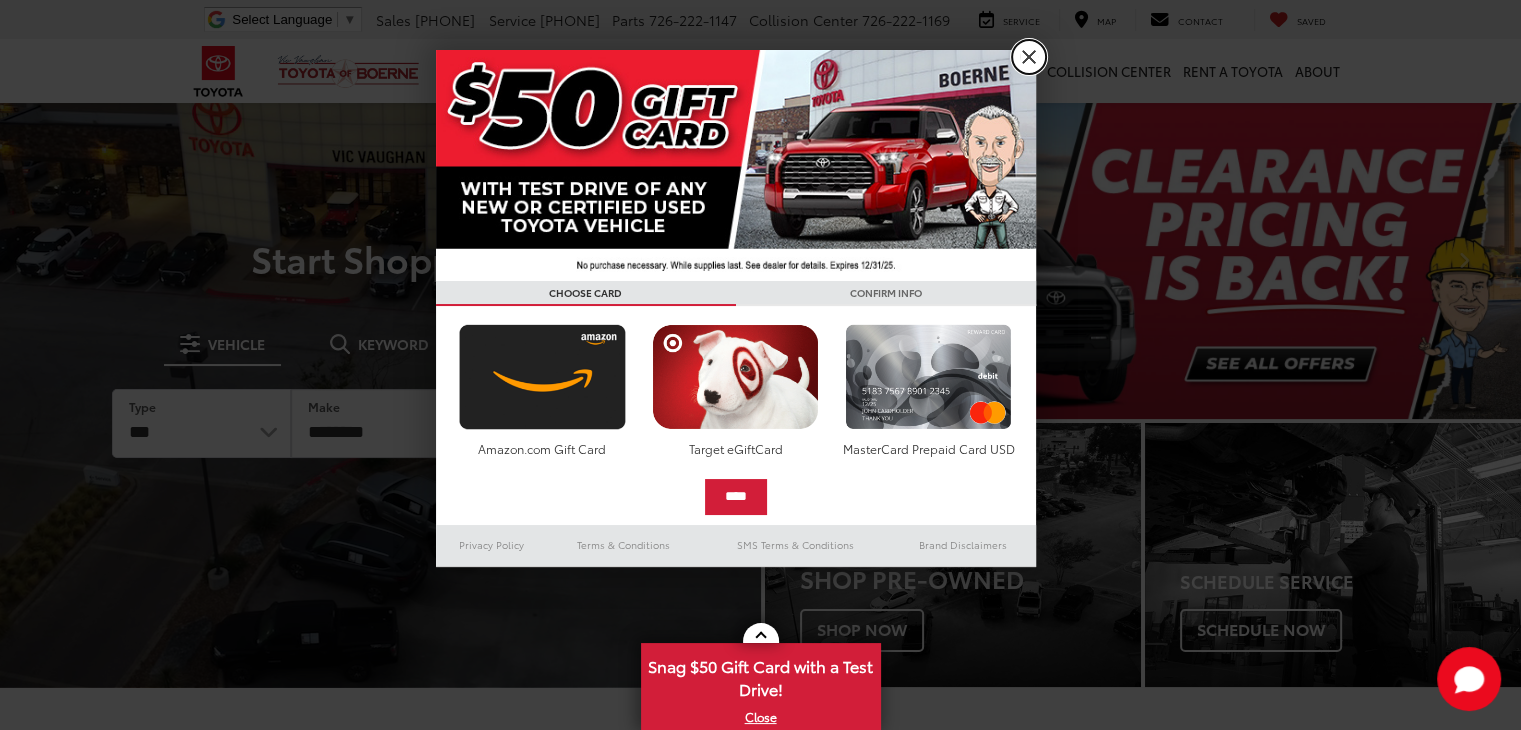 click on "X" at bounding box center [1029, 57] 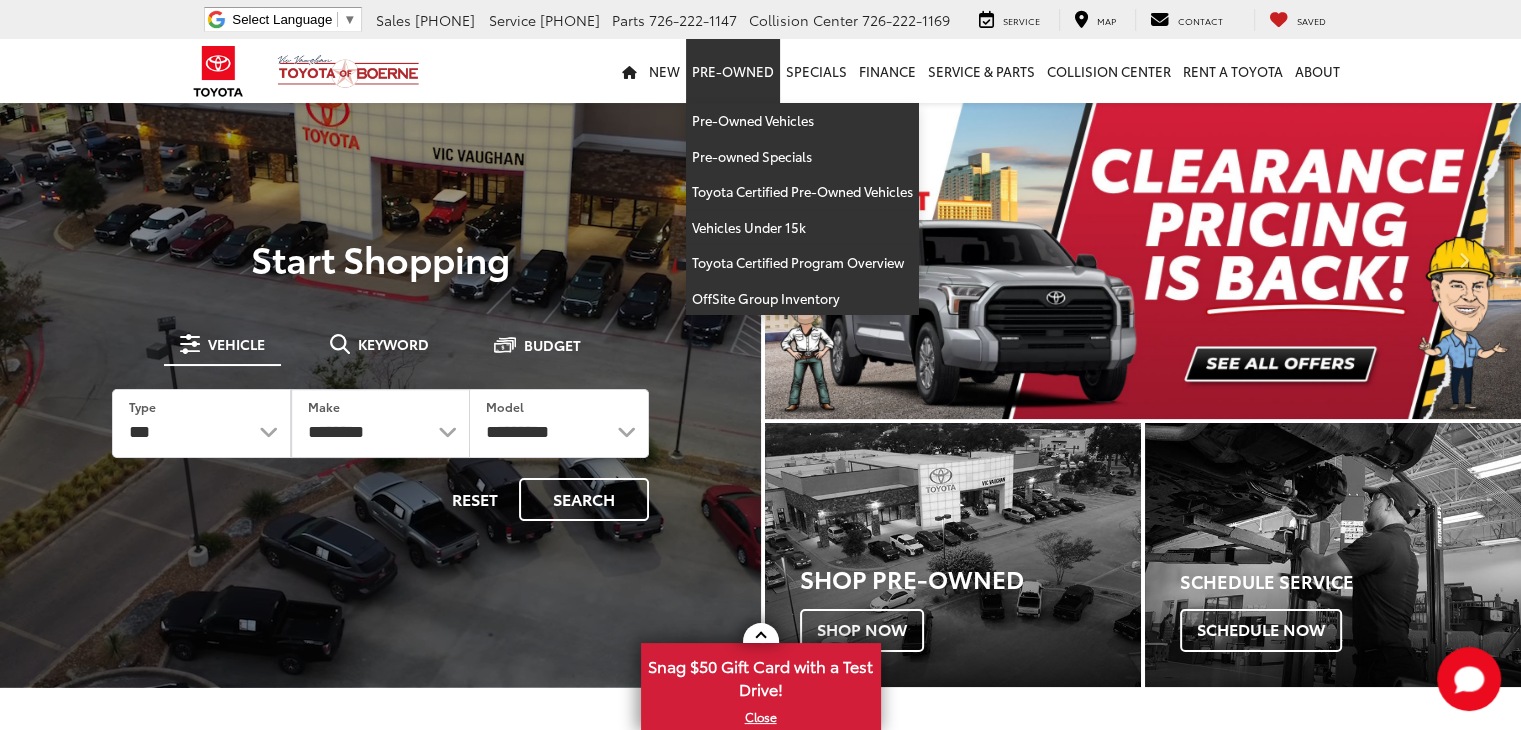 click on "Pre-Owned" at bounding box center [733, 71] 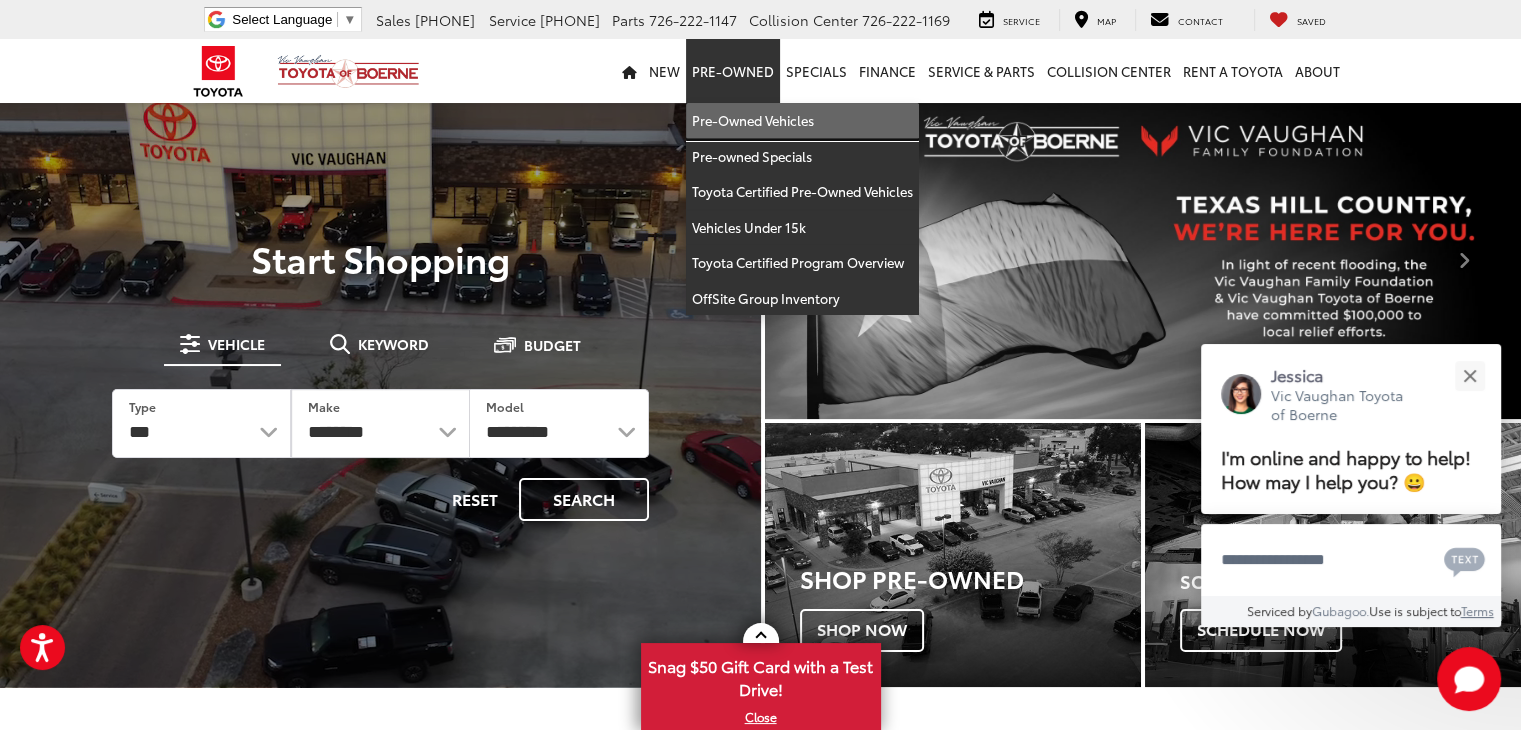 click on "Pre-Owned Vehicles" at bounding box center (802, 121) 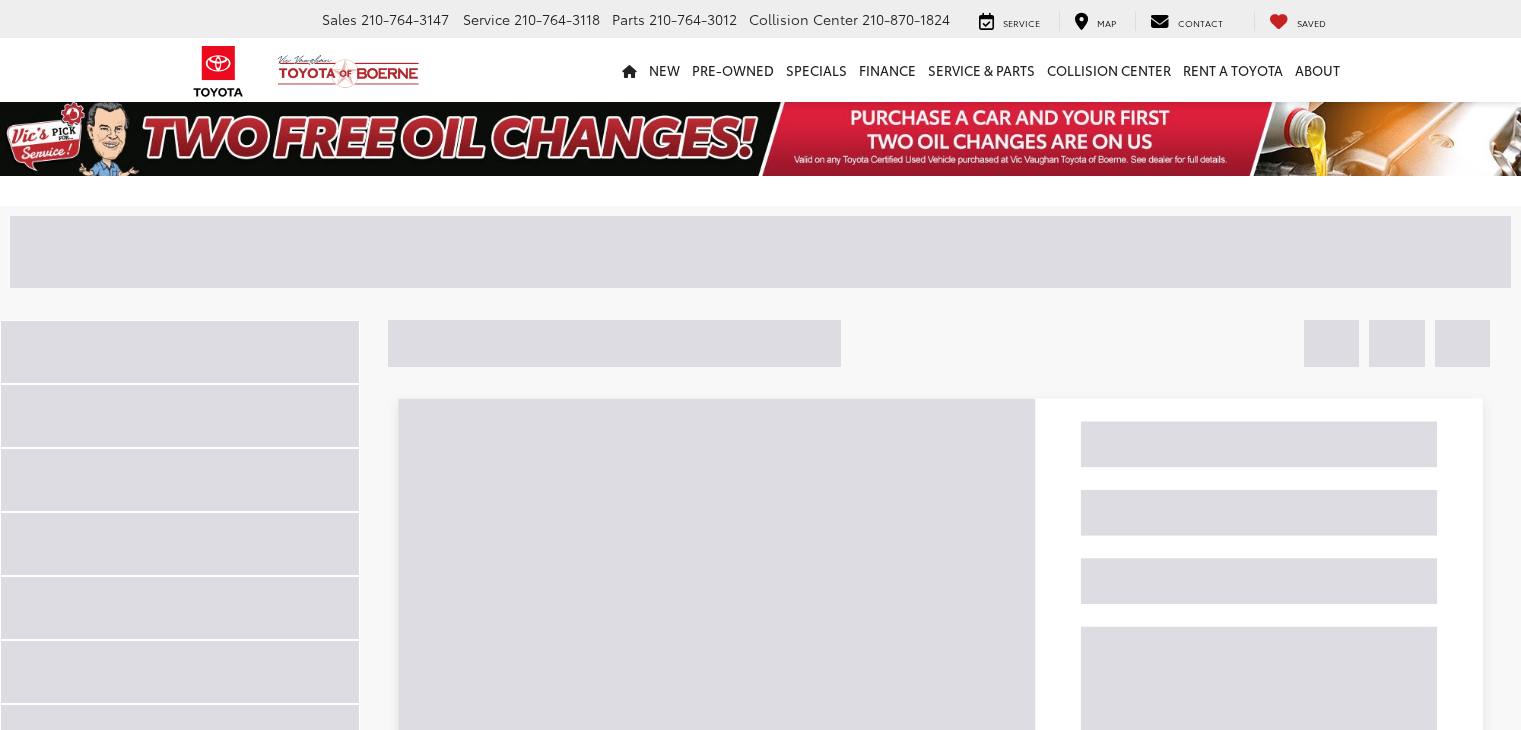 scroll, scrollTop: 0, scrollLeft: 0, axis: both 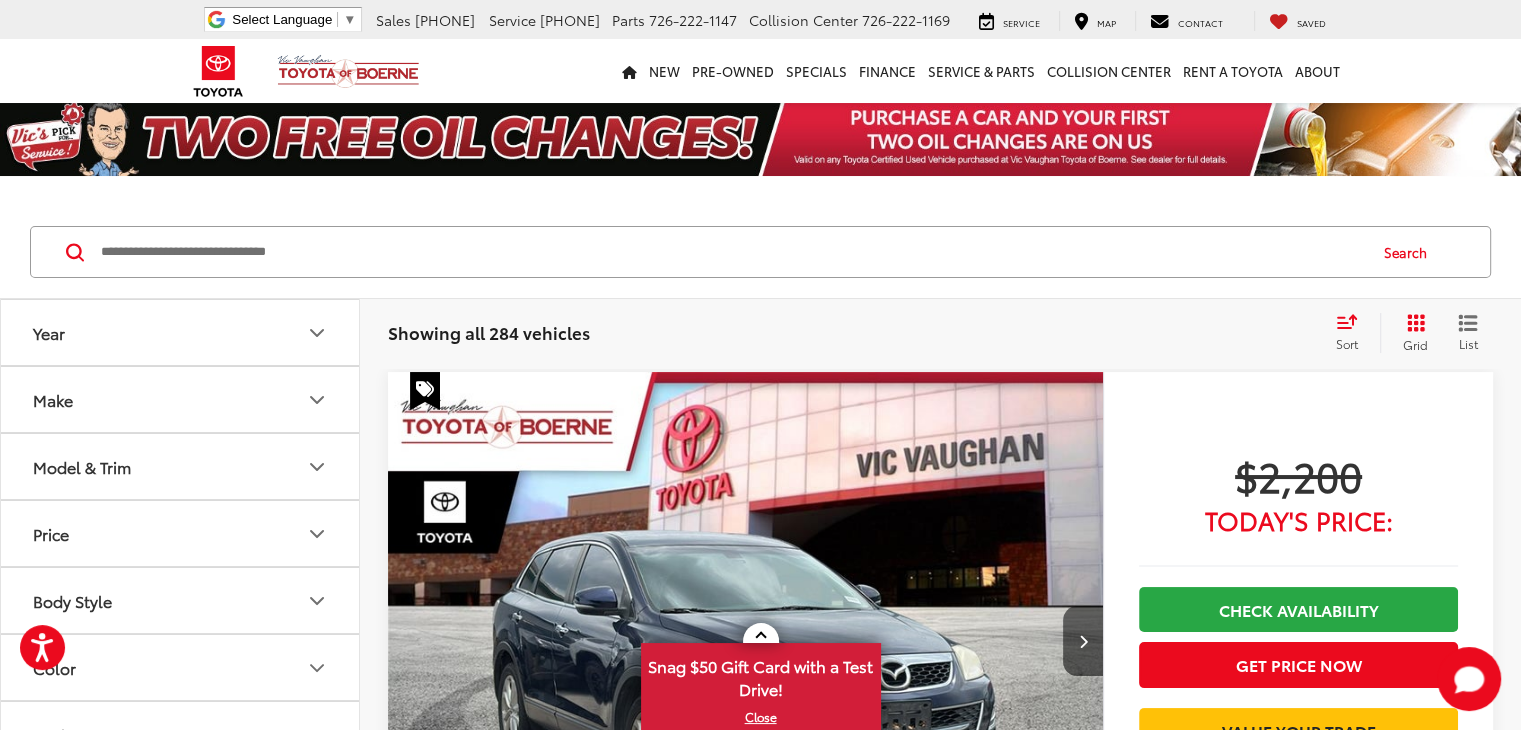 click 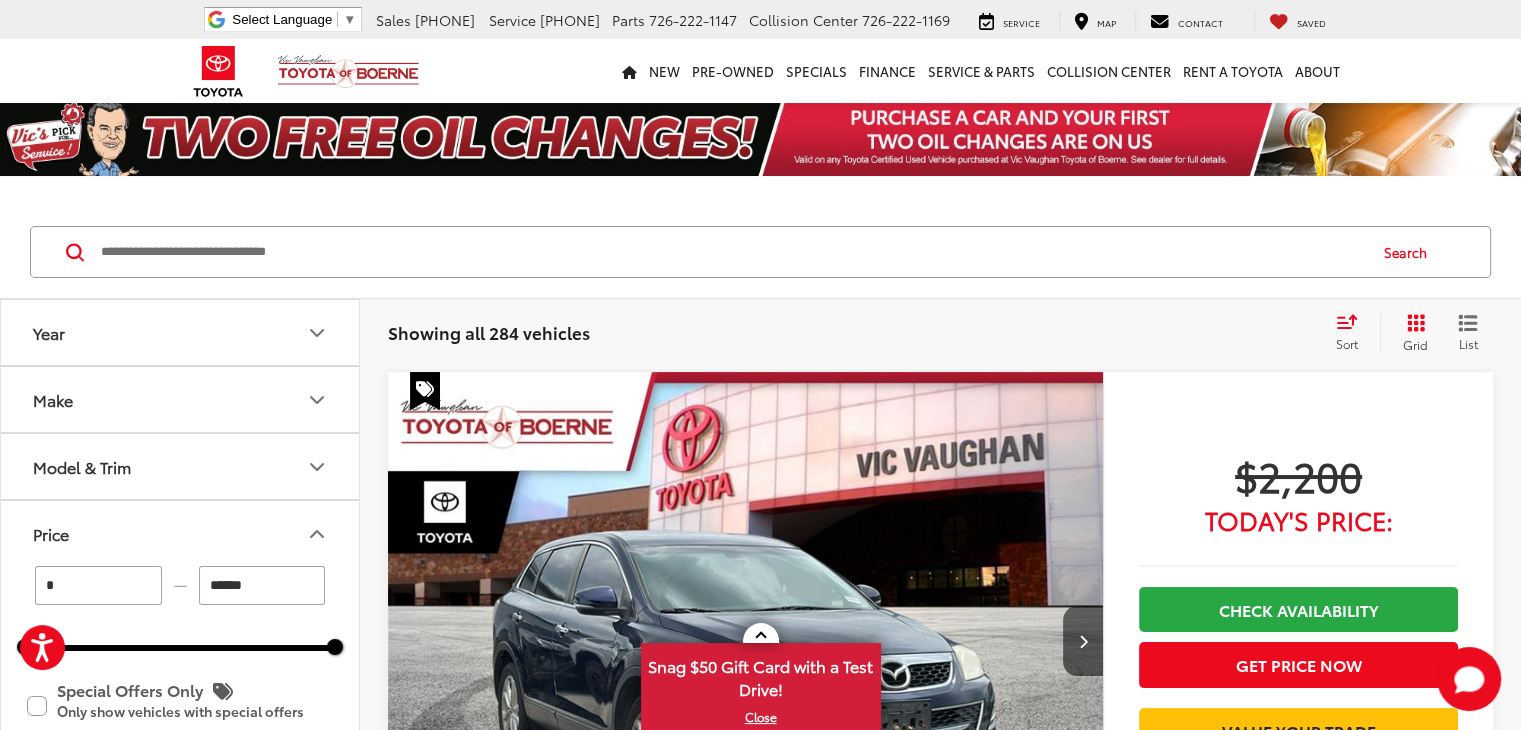 click on "******" at bounding box center (262, 585) 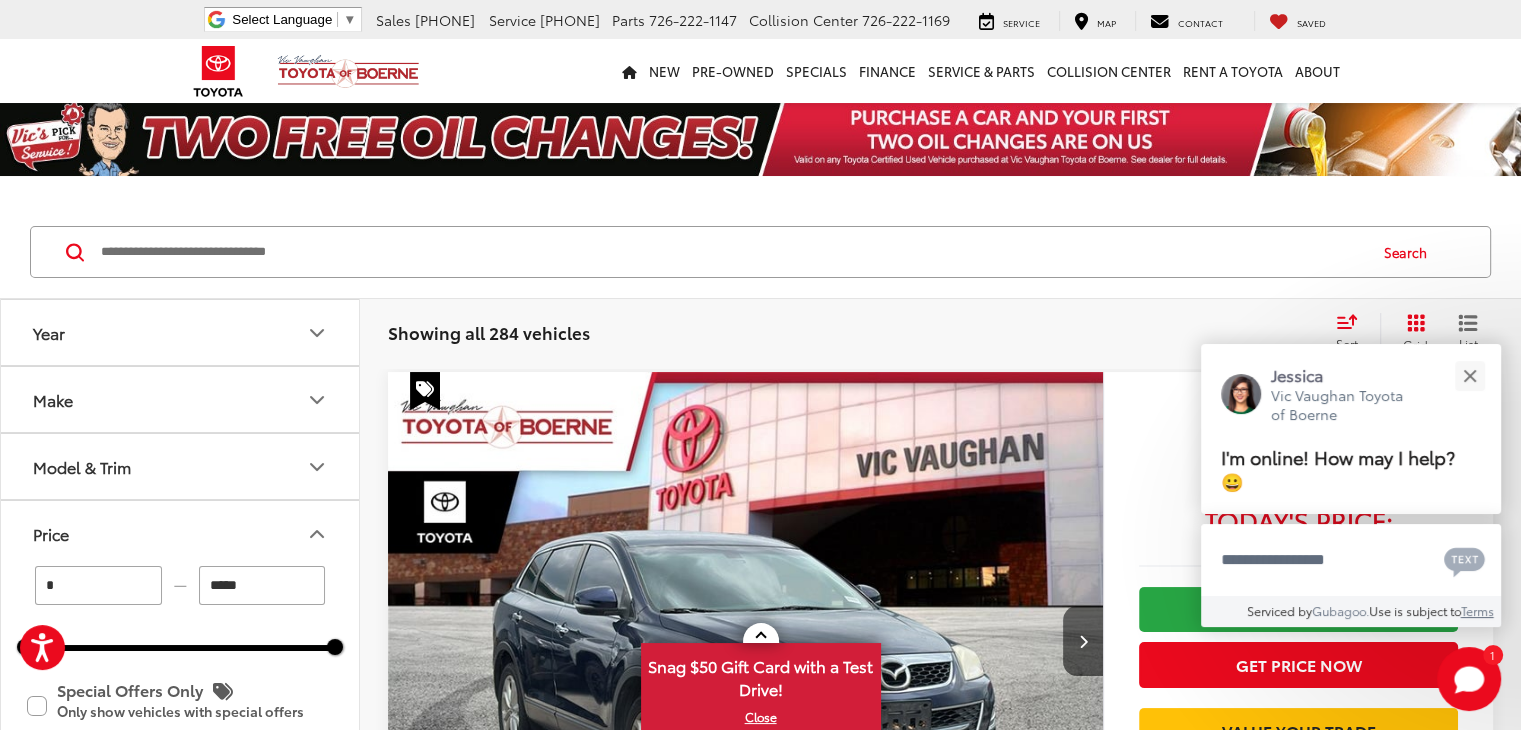type on "******" 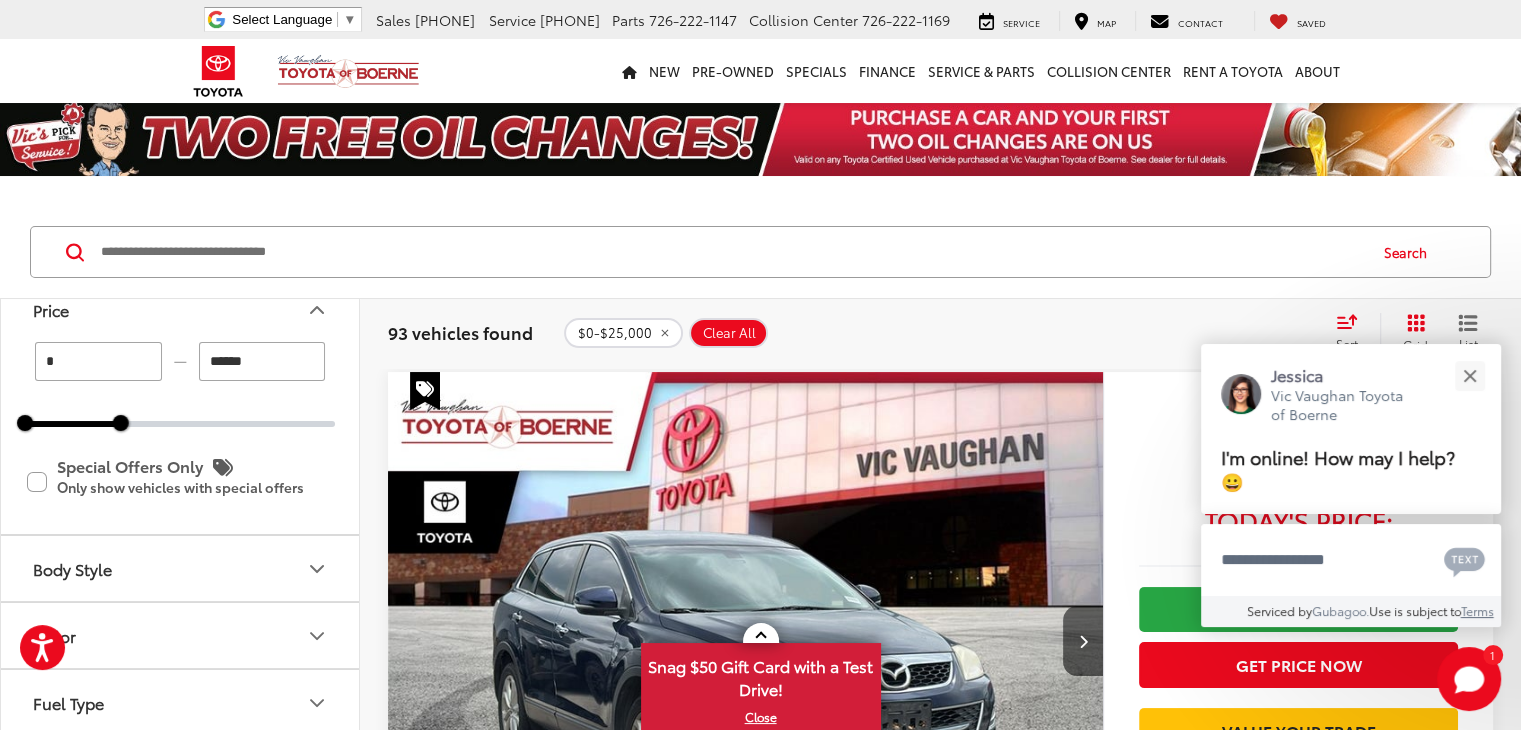 scroll, scrollTop: 300, scrollLeft: 0, axis: vertical 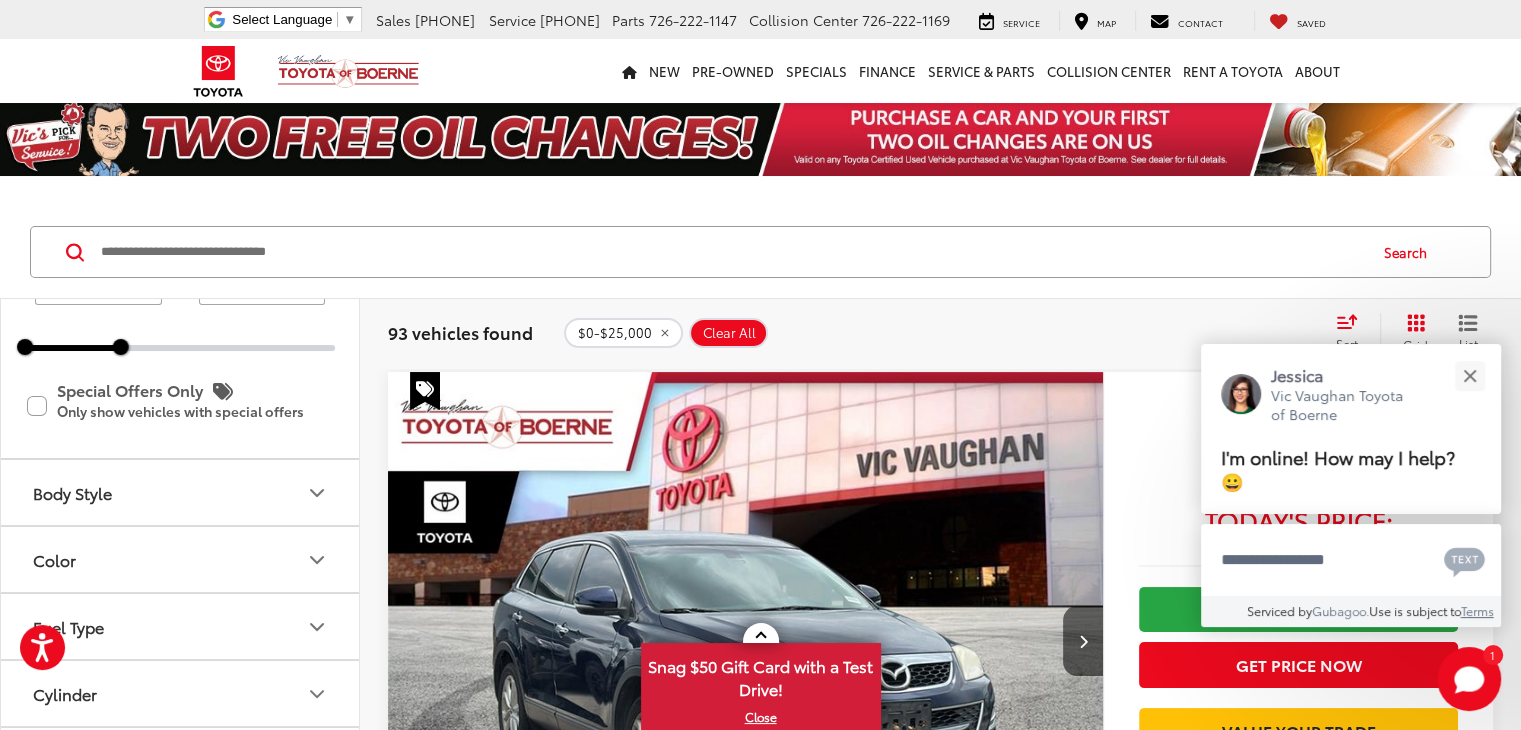 click on "Body Style" at bounding box center (181, 492) 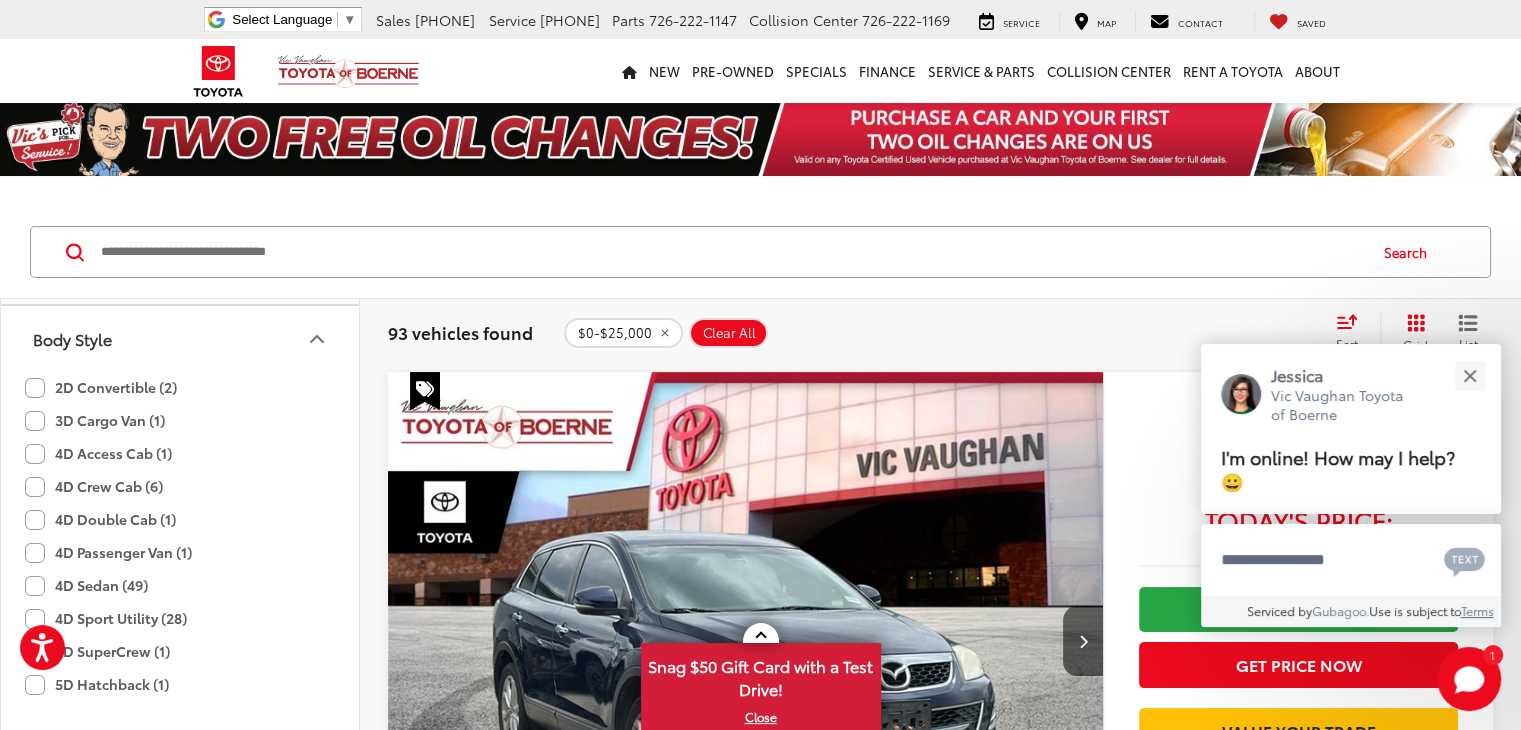 scroll, scrollTop: 400, scrollLeft: 0, axis: vertical 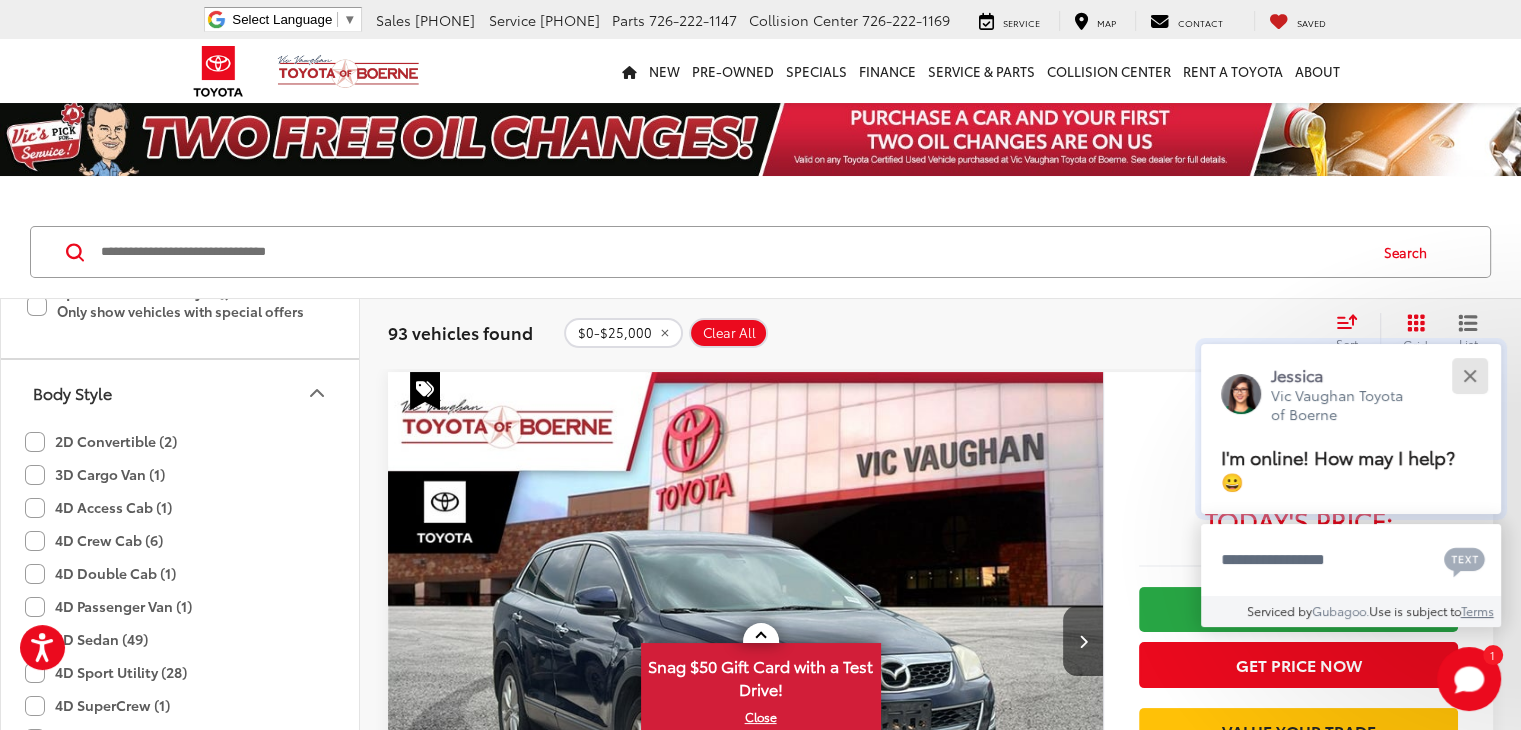 click at bounding box center [1469, 375] 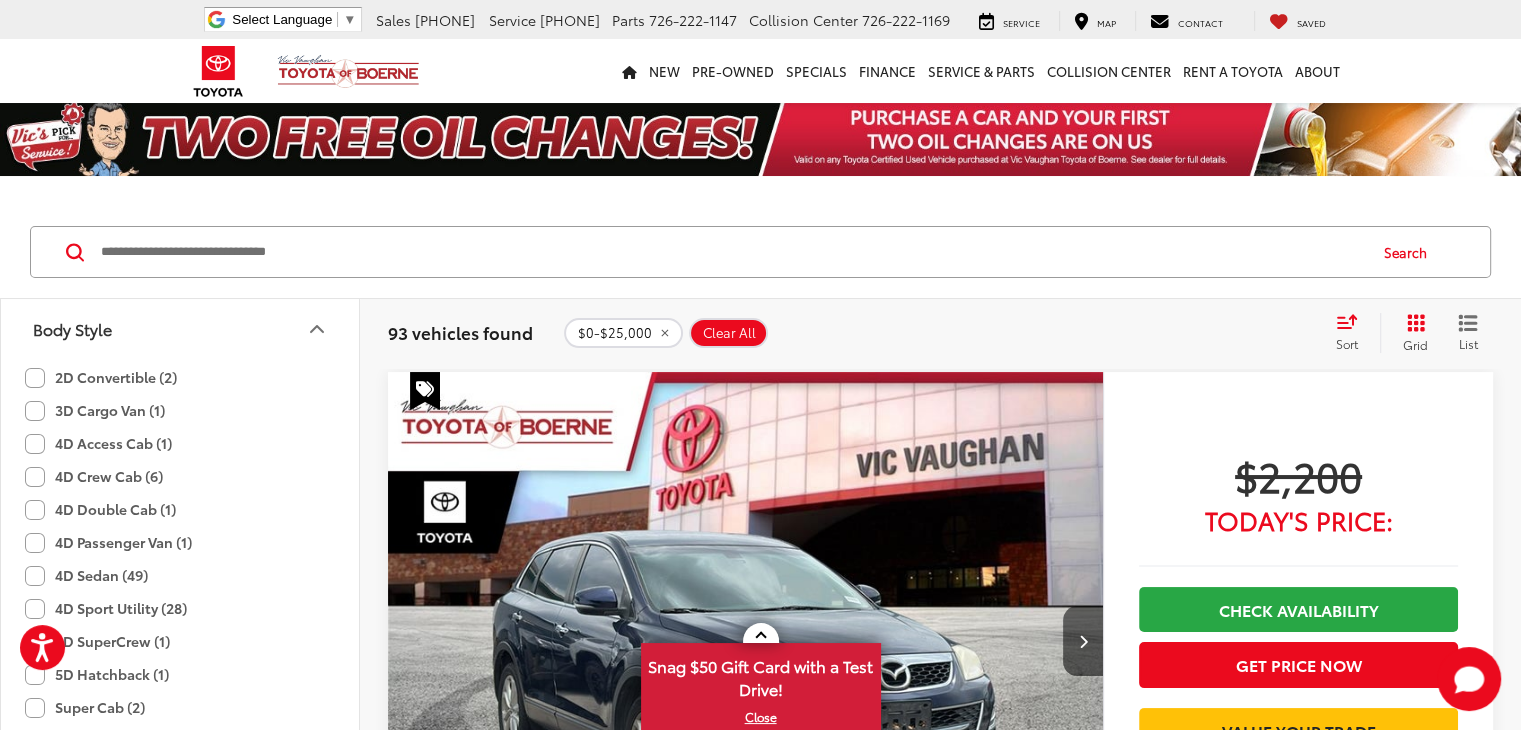 scroll, scrollTop: 500, scrollLeft: 0, axis: vertical 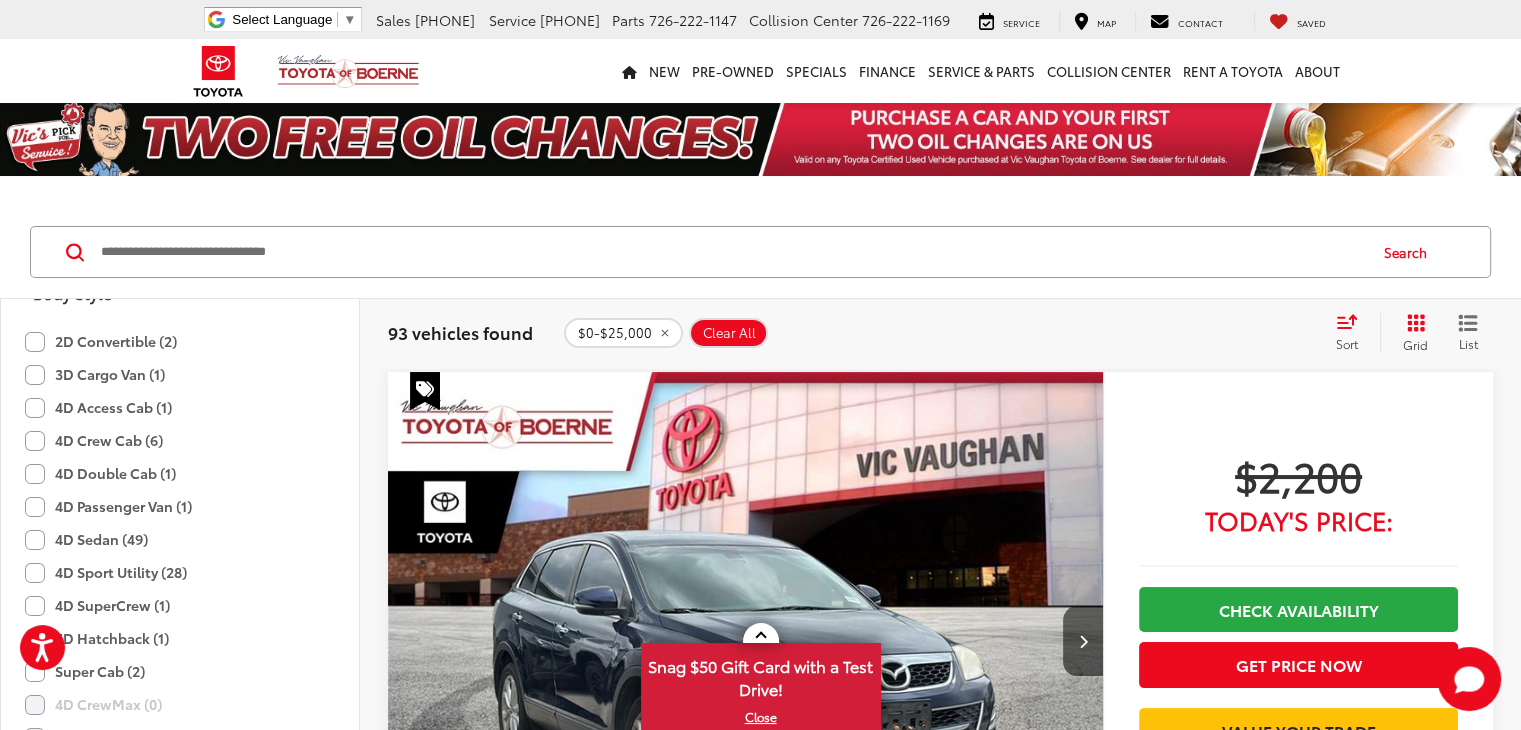 click on "4D Sport Utility (28)" 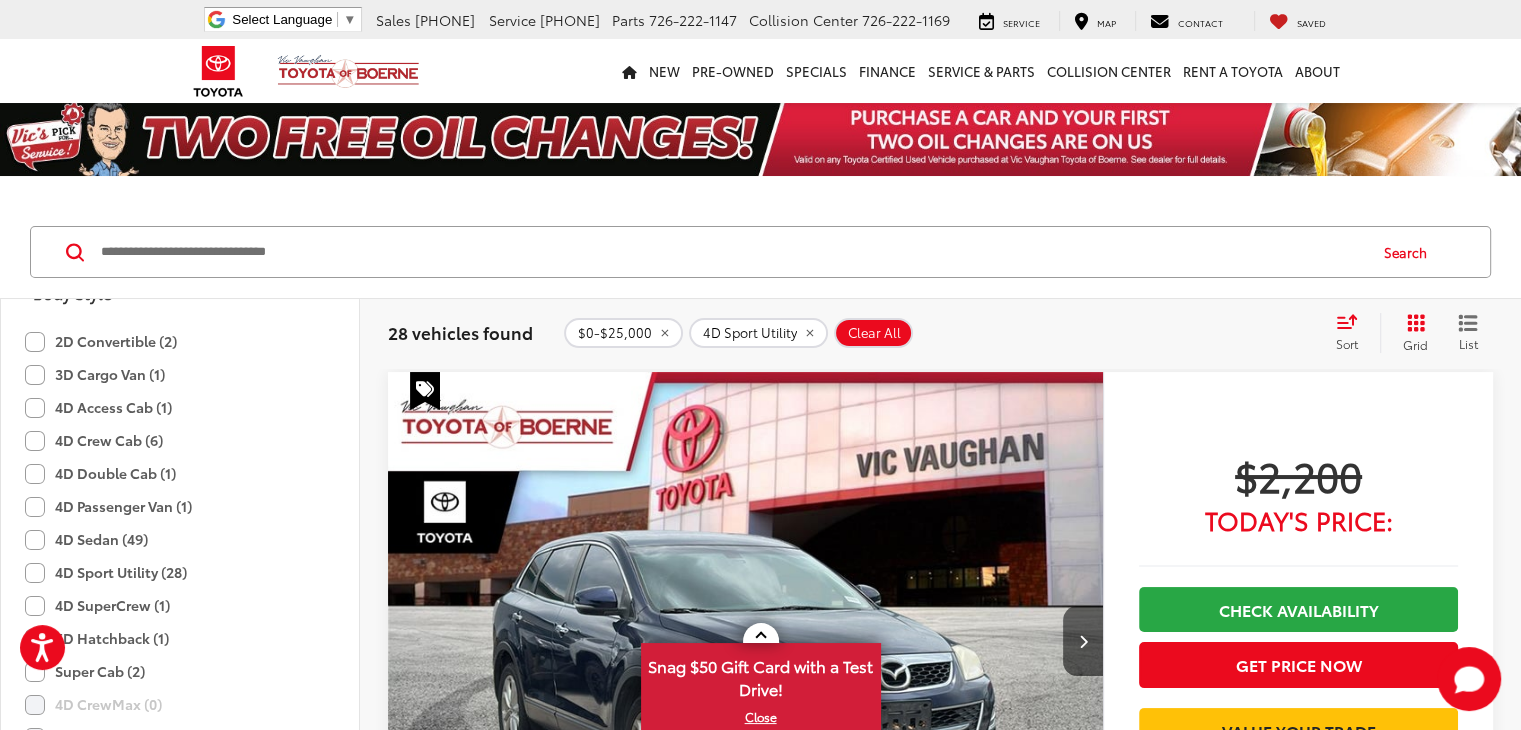 click on "4D Passenger Van (1)" 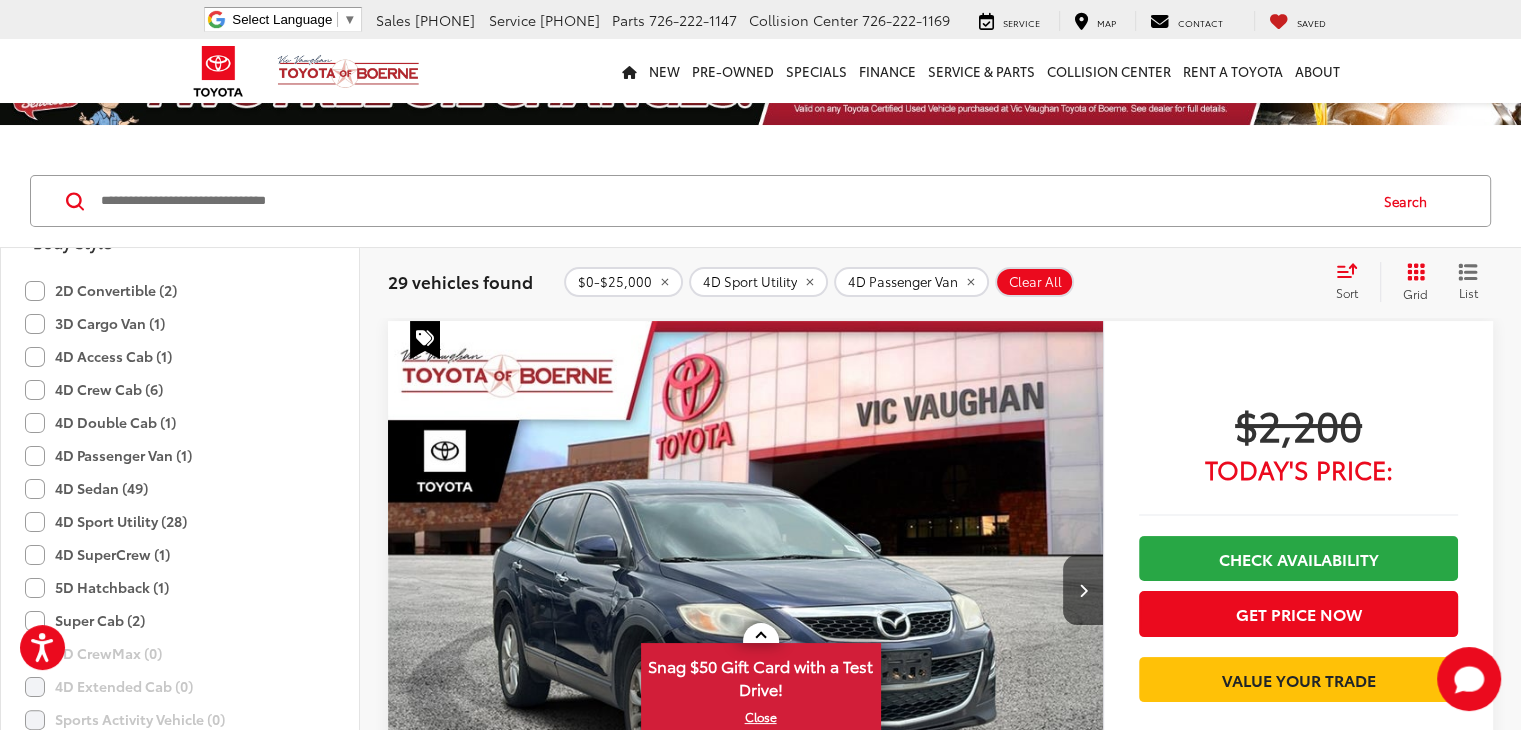 scroll, scrollTop: 100, scrollLeft: 0, axis: vertical 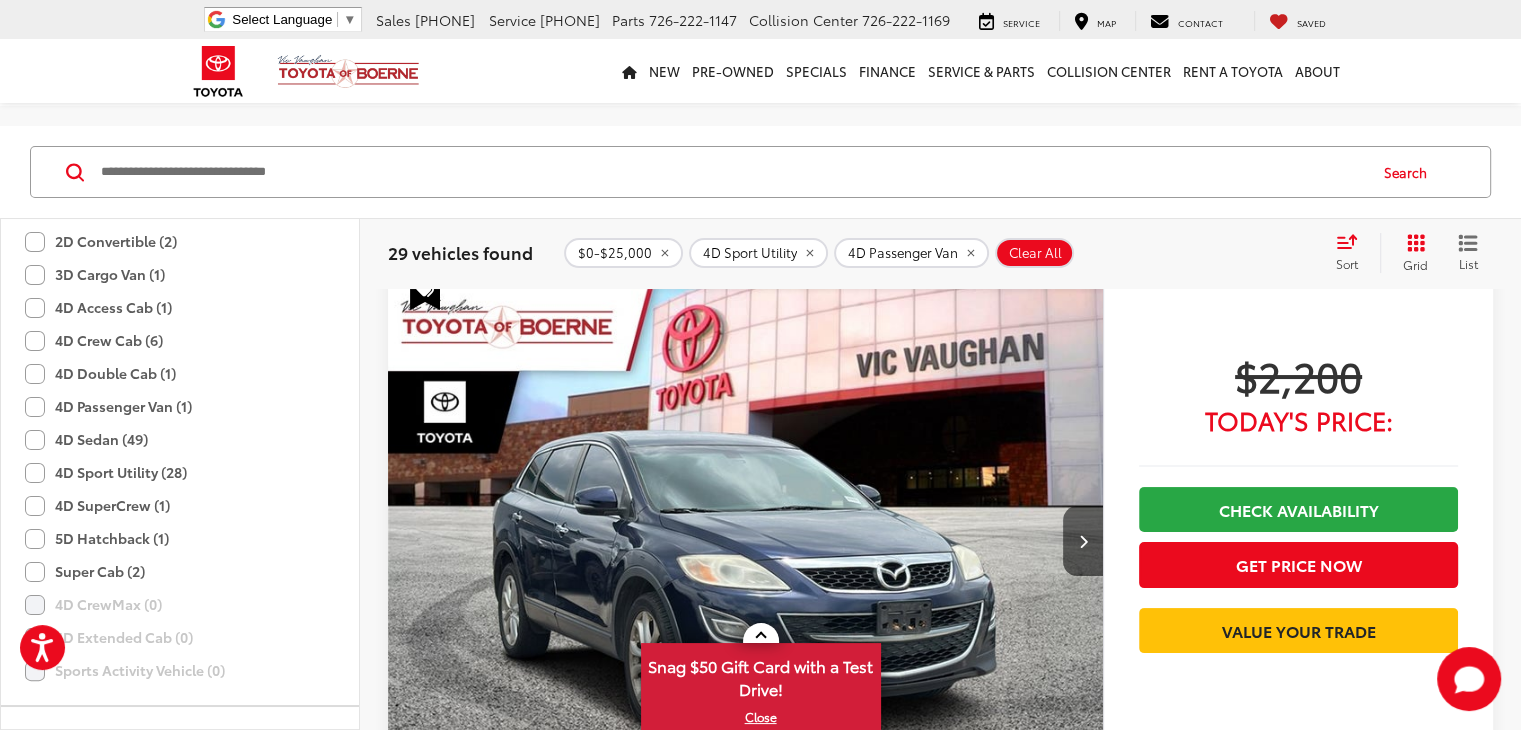 click on "5D Hatchback (1)" 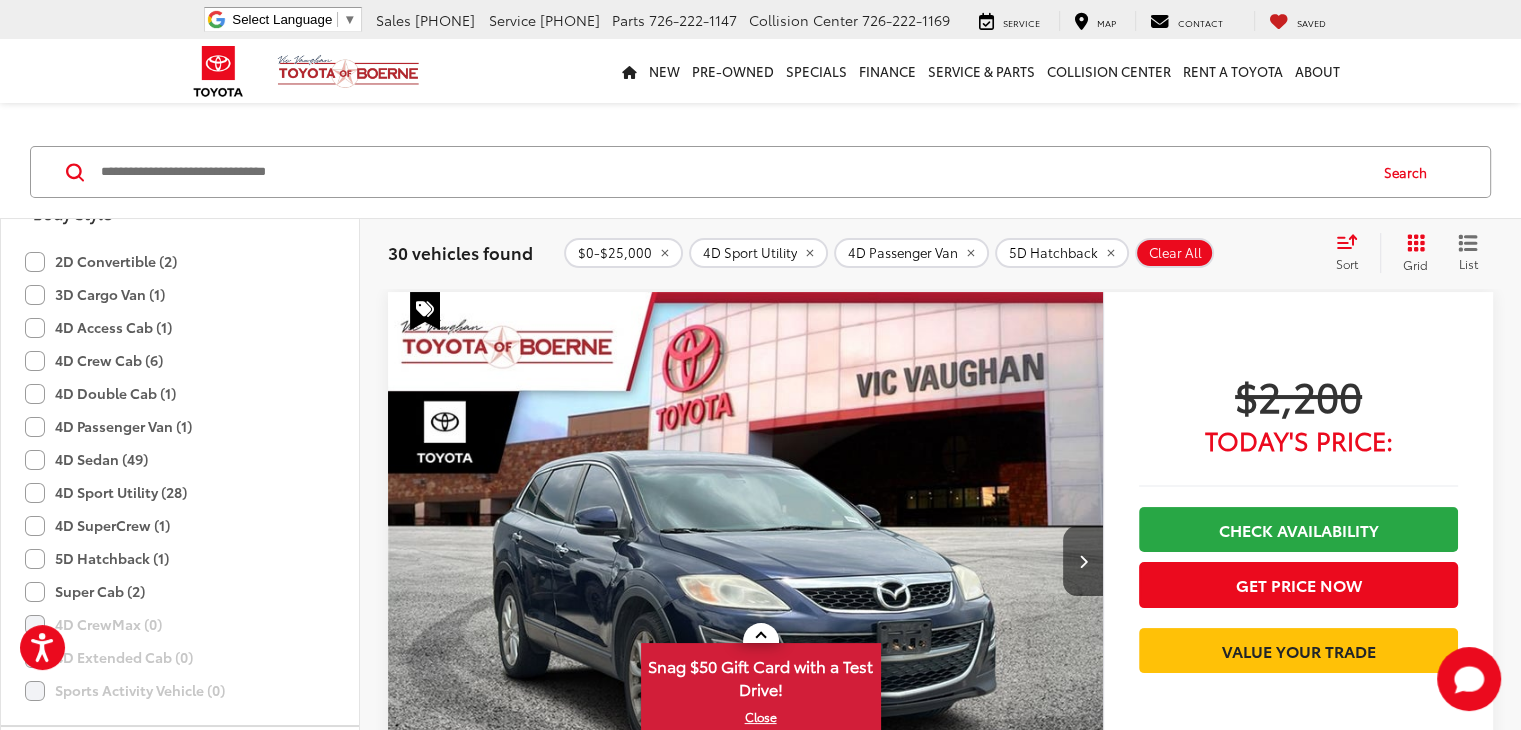 click on "Search" at bounding box center [760, 172] 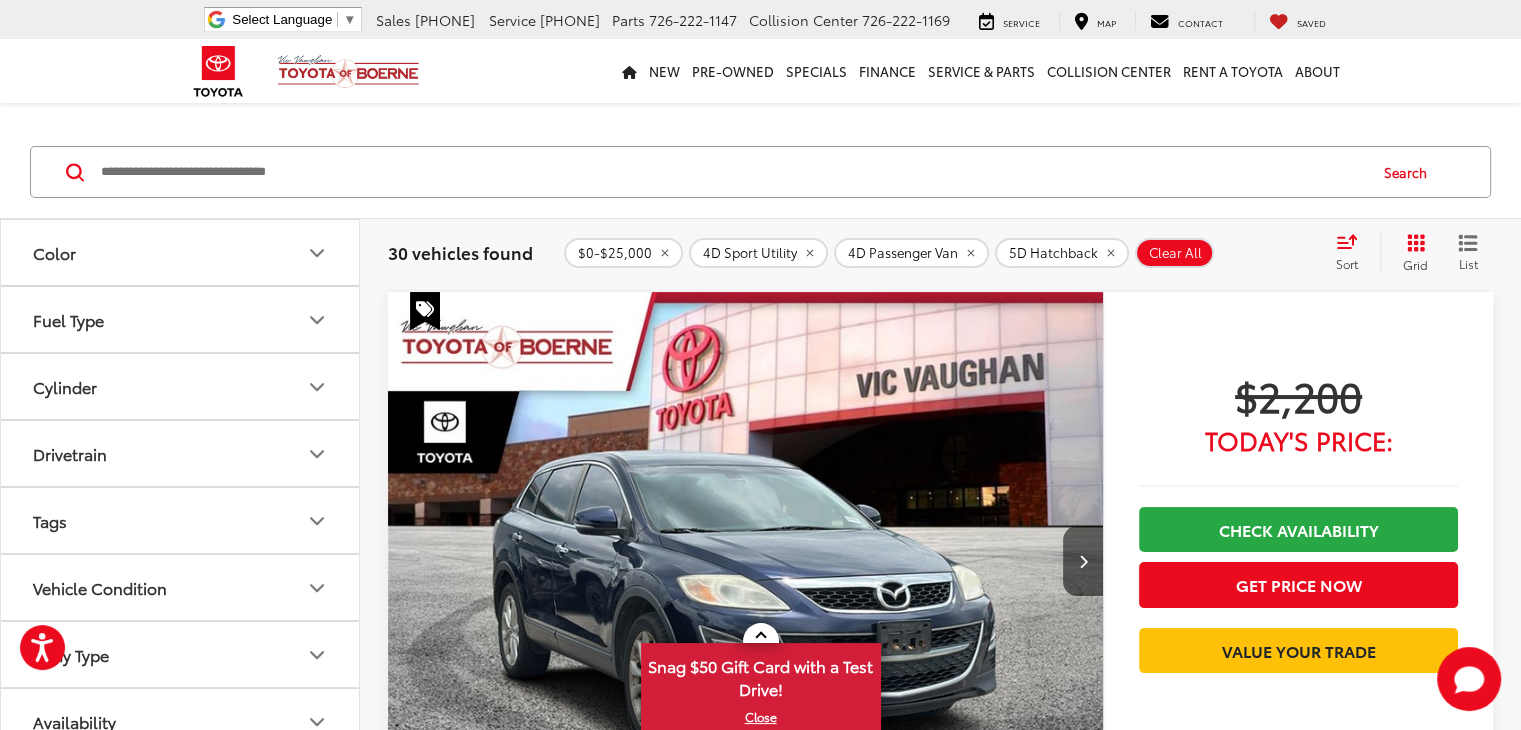scroll, scrollTop: 1008, scrollLeft: 0, axis: vertical 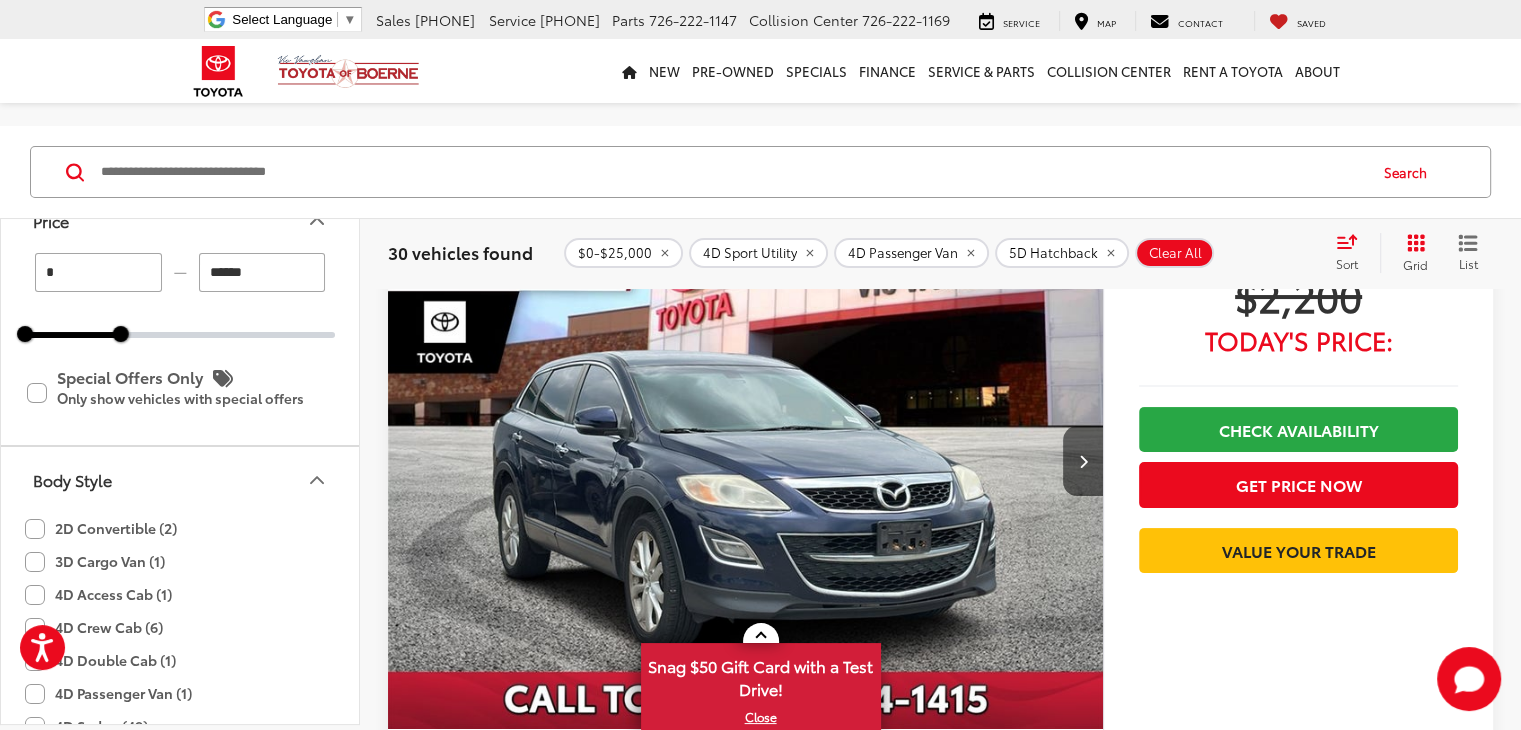 click on "Body Style" at bounding box center [181, 480] 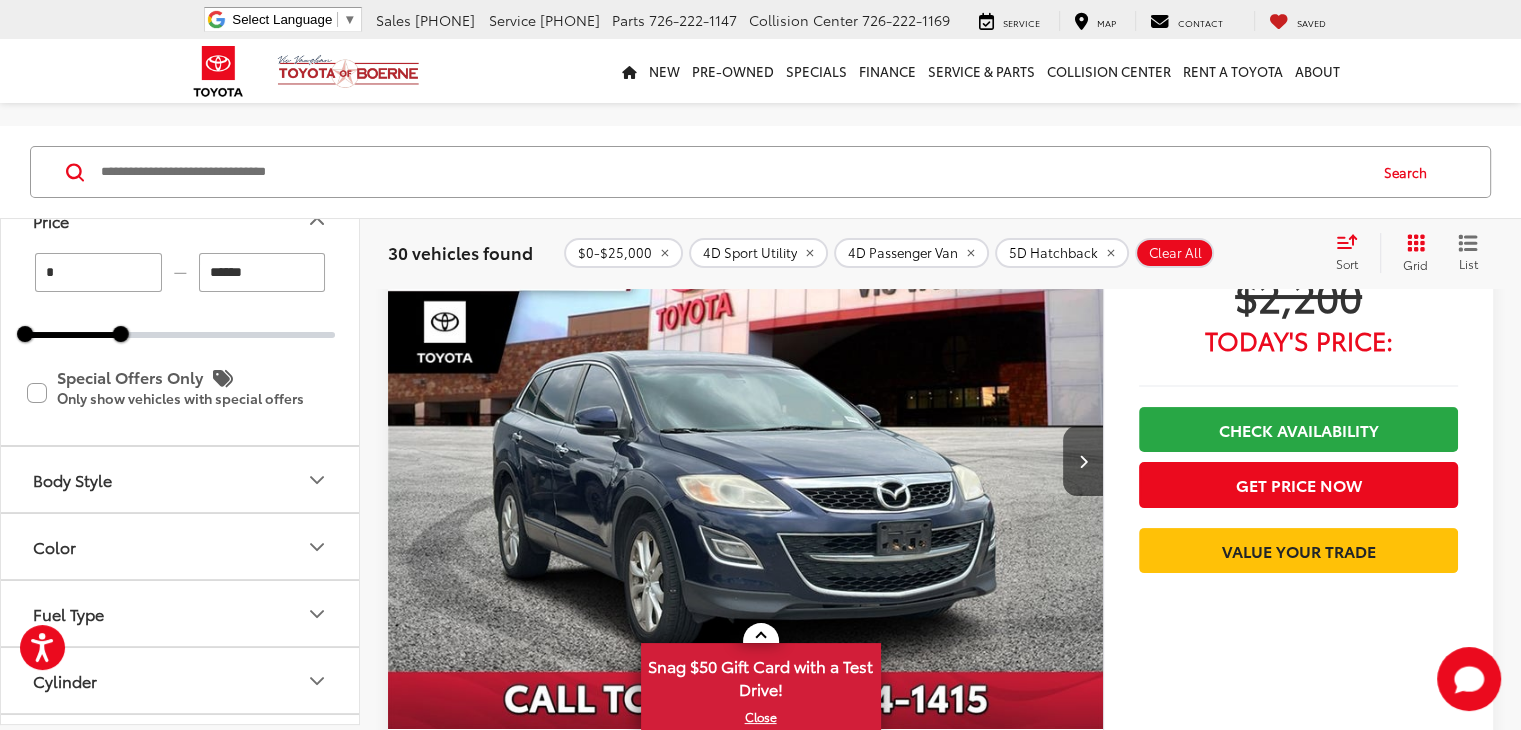 scroll, scrollTop: 0, scrollLeft: 0, axis: both 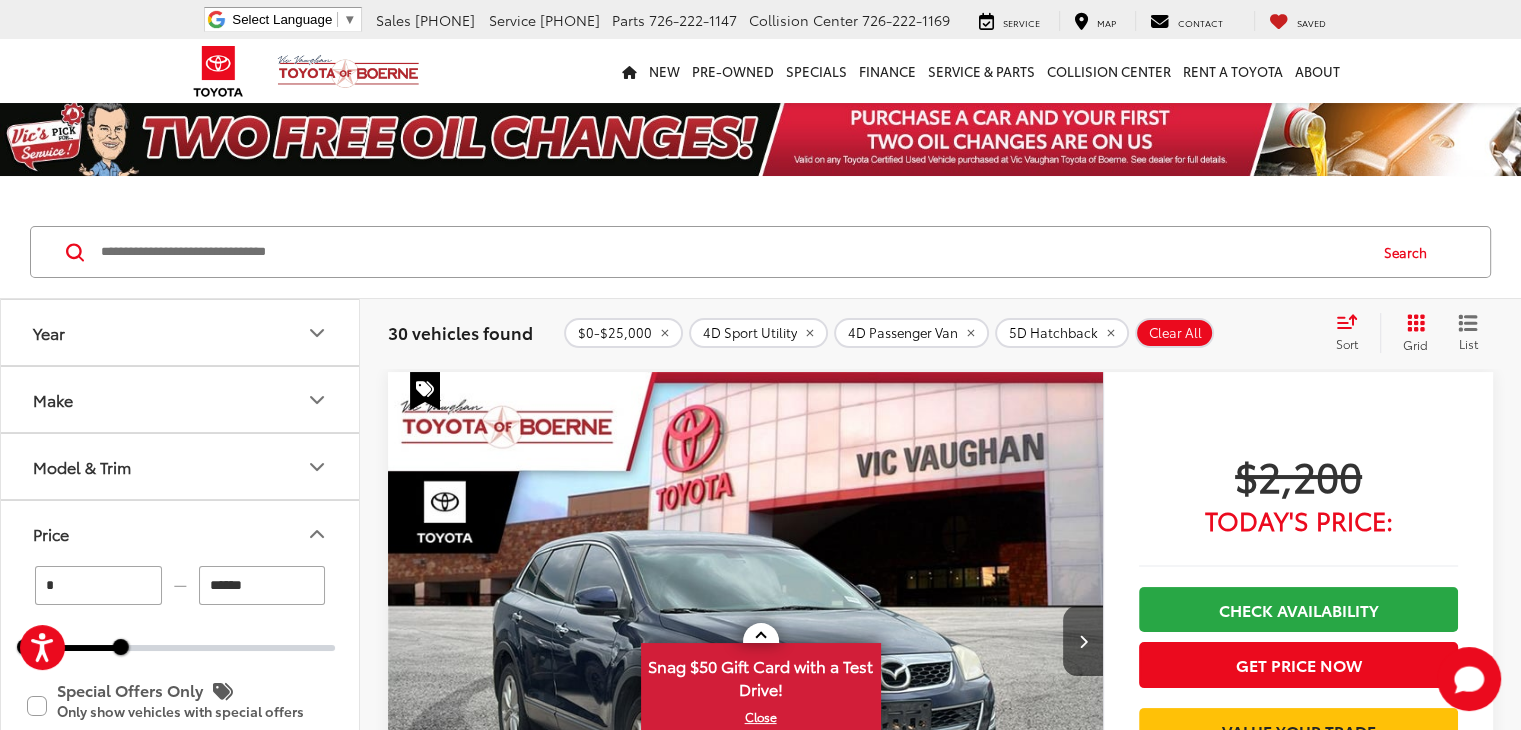 click on "Make" at bounding box center (181, 399) 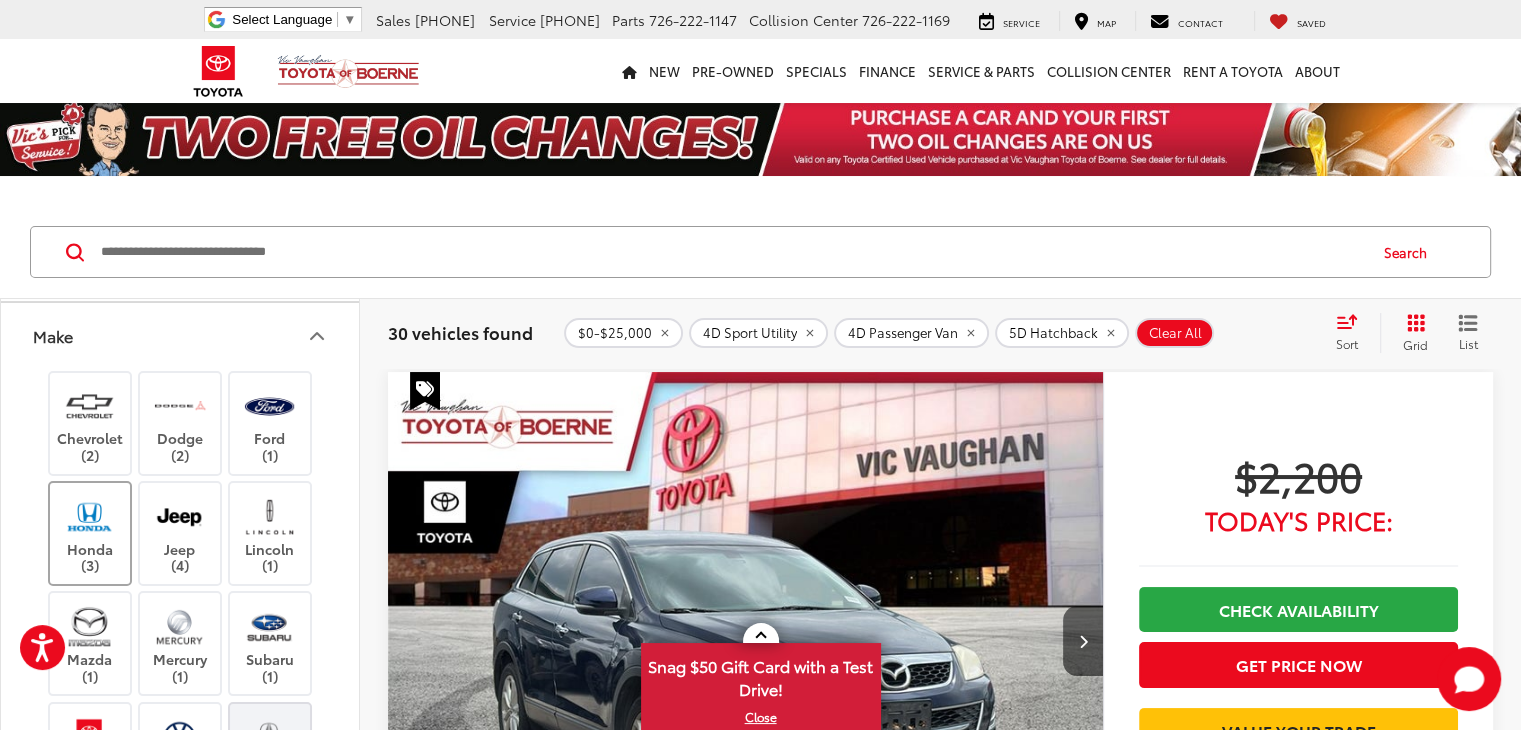 scroll, scrollTop: 100, scrollLeft: 0, axis: vertical 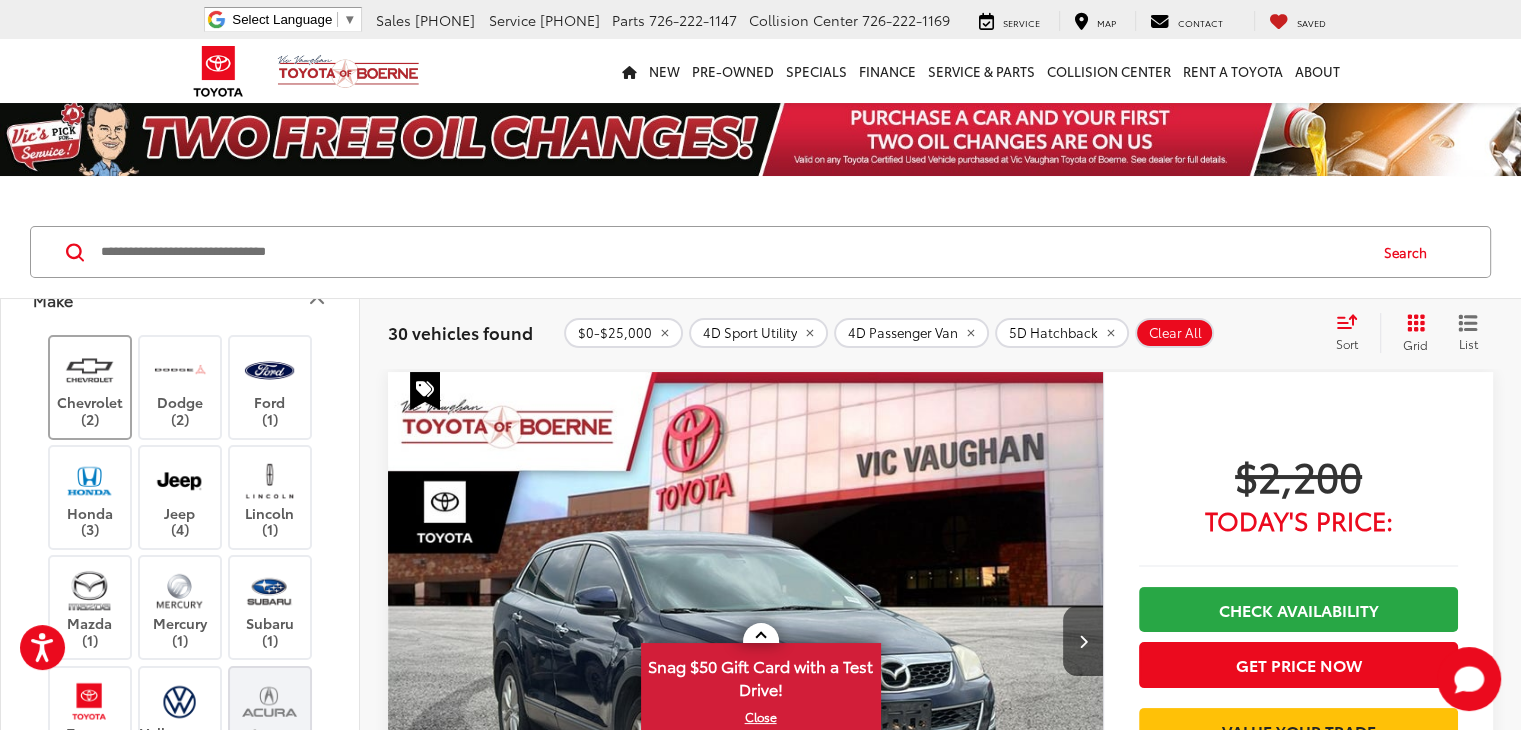 click on "Chevrolet   (2)" at bounding box center [90, 387] 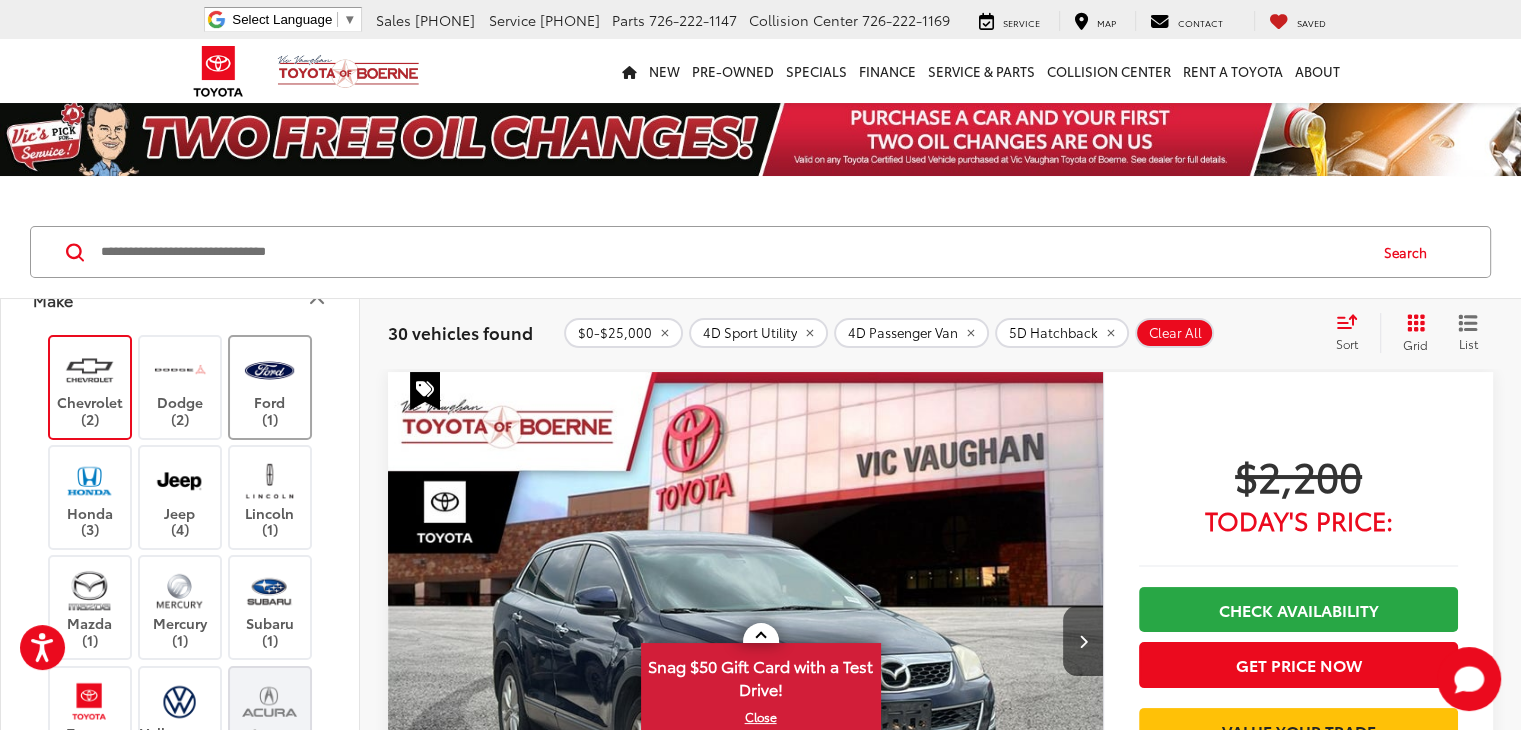 click on "Ford   (1)" at bounding box center [270, 387] 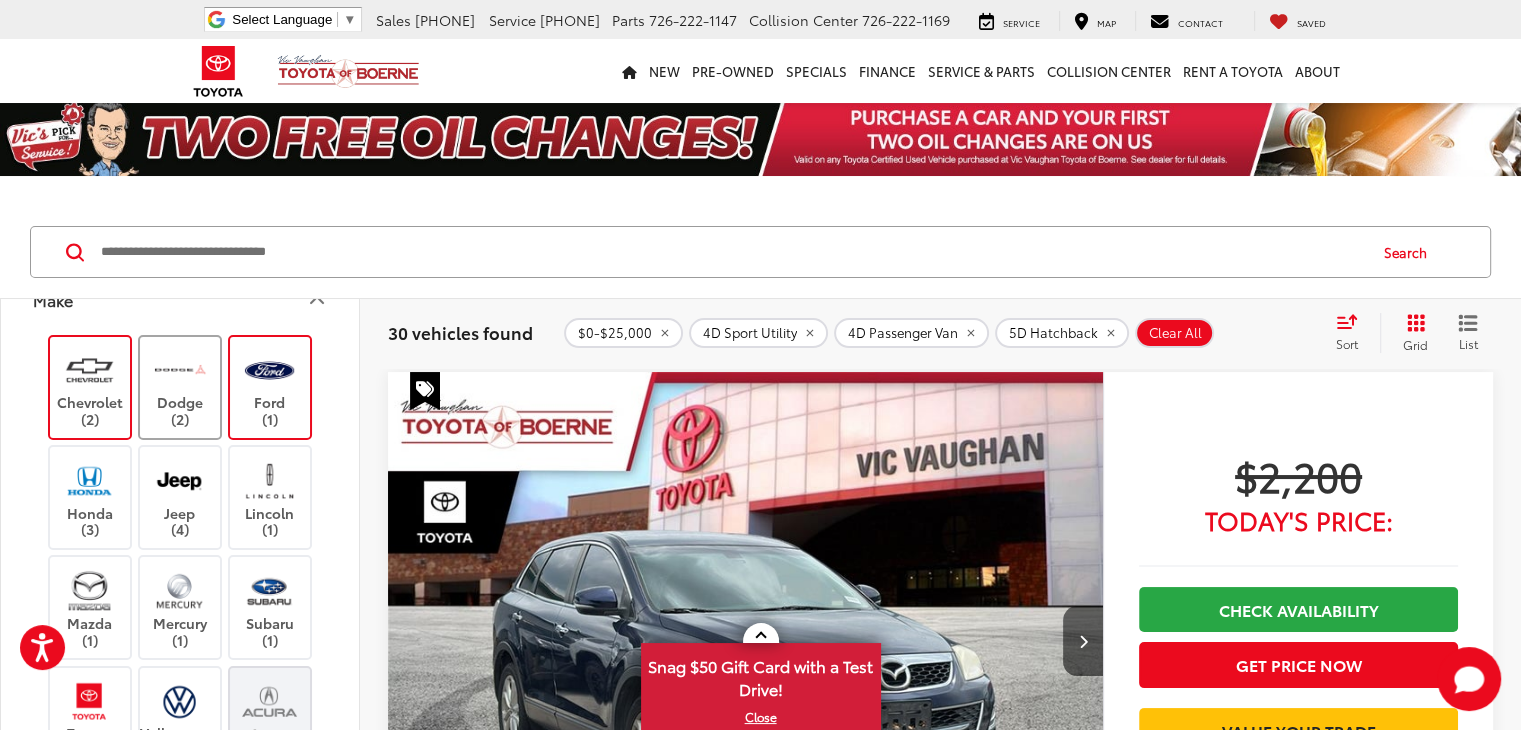 scroll, scrollTop: 200, scrollLeft: 0, axis: vertical 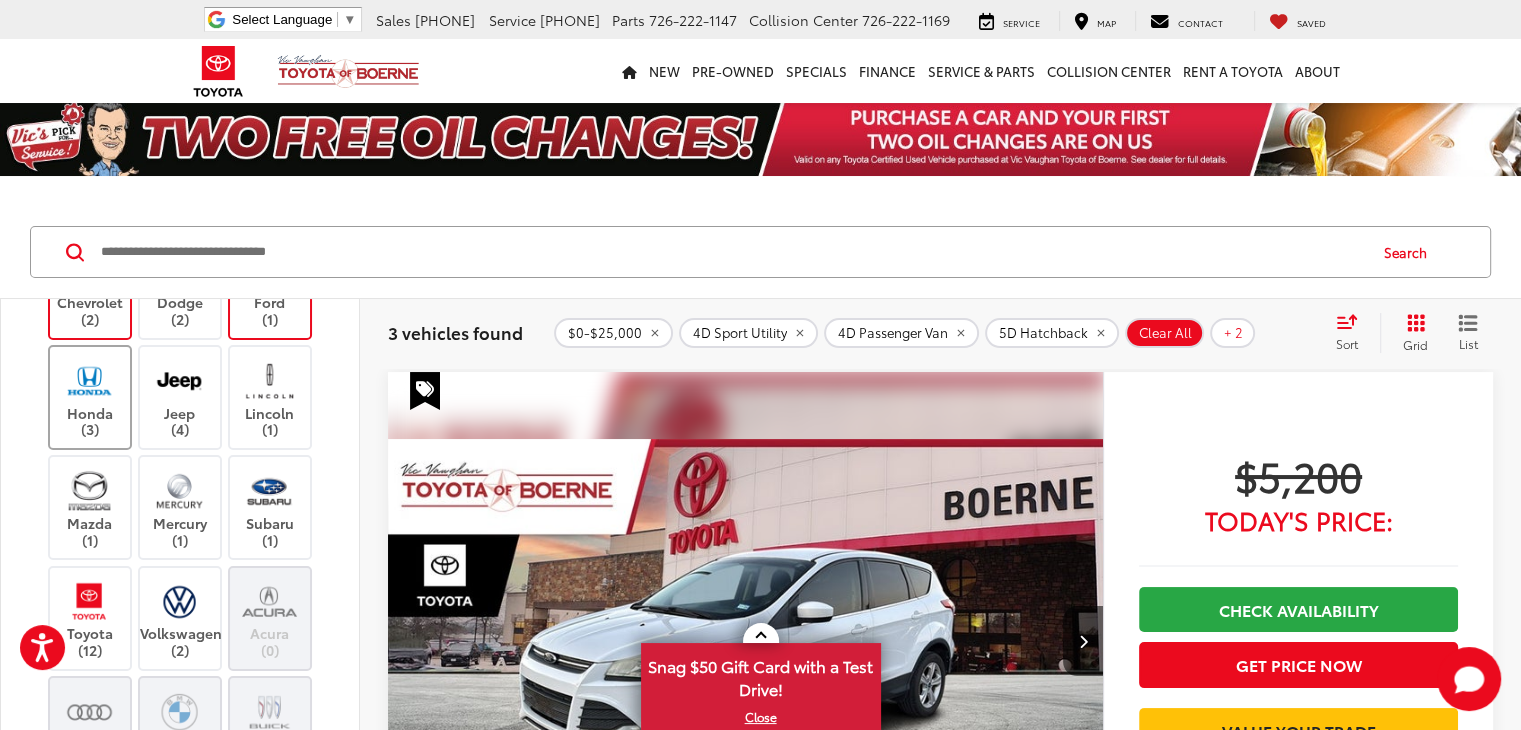 click on "Honda   (3)" at bounding box center (90, 397) 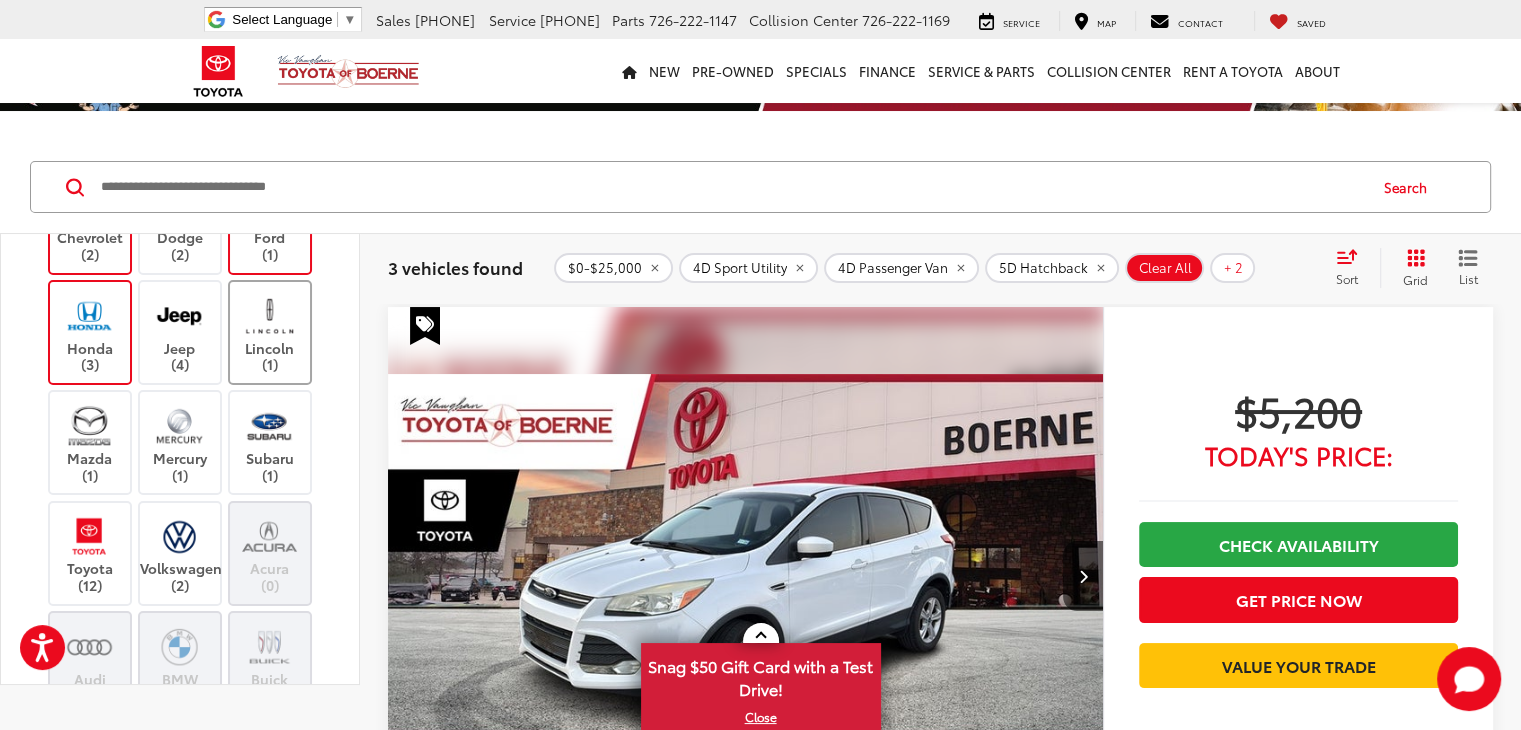 scroll, scrollTop: 100, scrollLeft: 0, axis: vertical 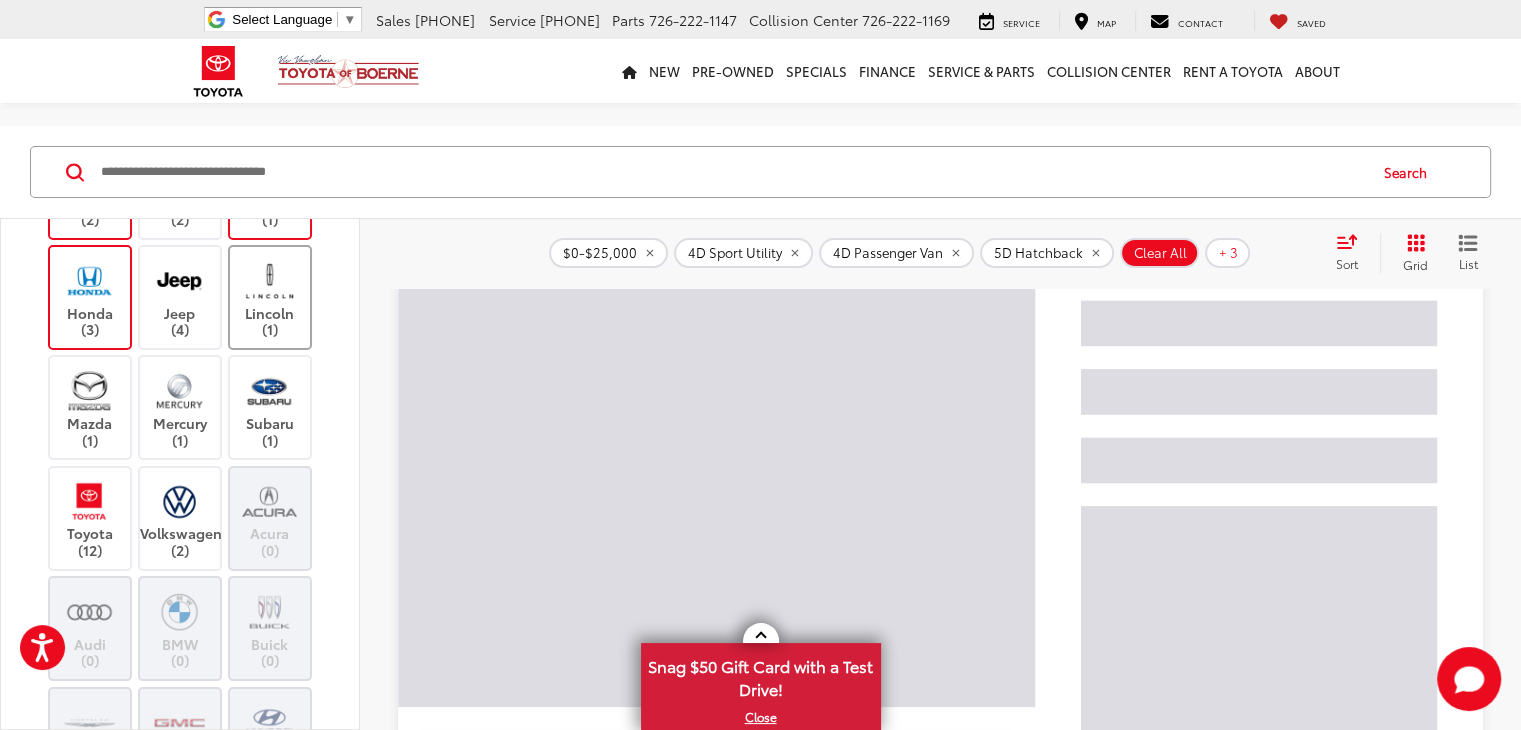 click on "Subaru   (1)" at bounding box center (270, 407) 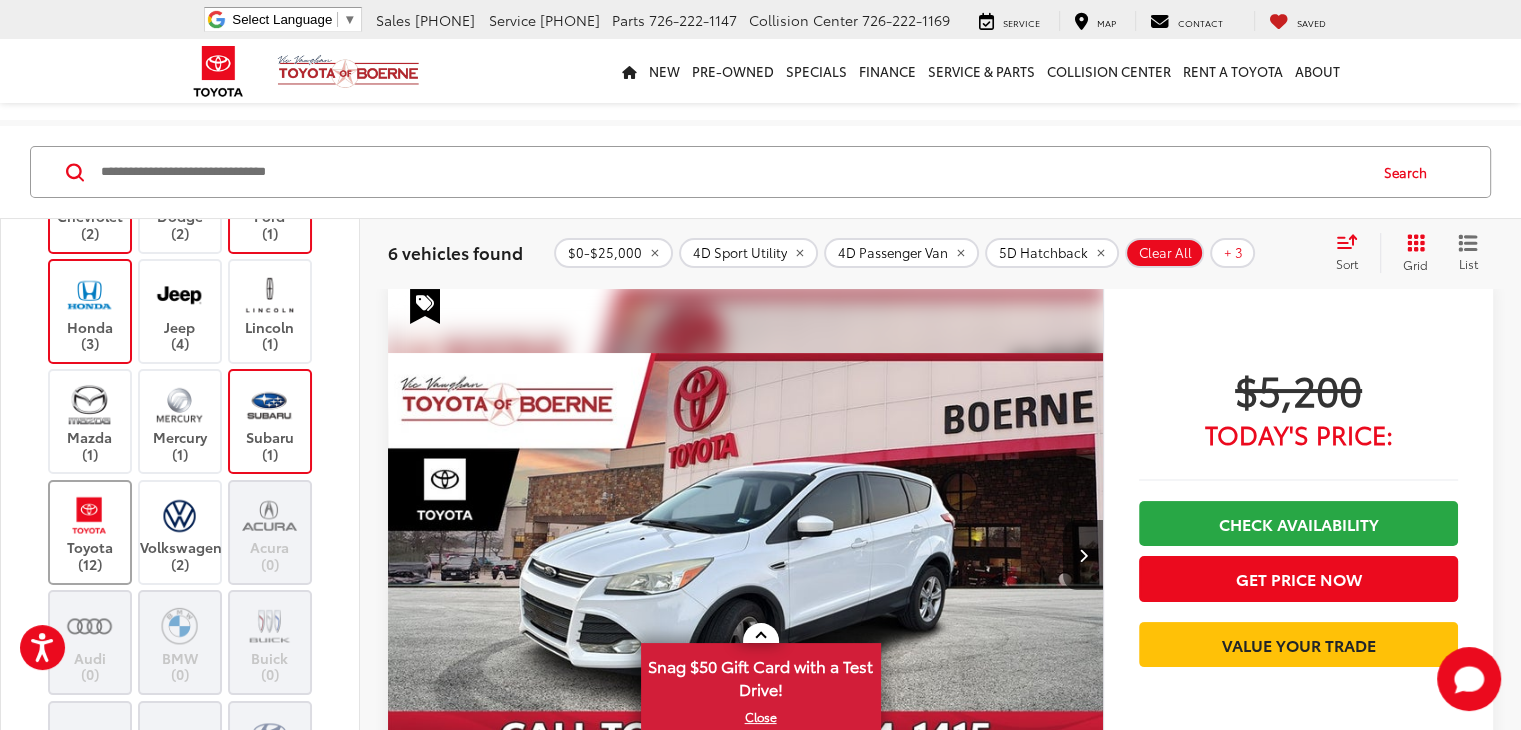 scroll, scrollTop: 80, scrollLeft: 0, axis: vertical 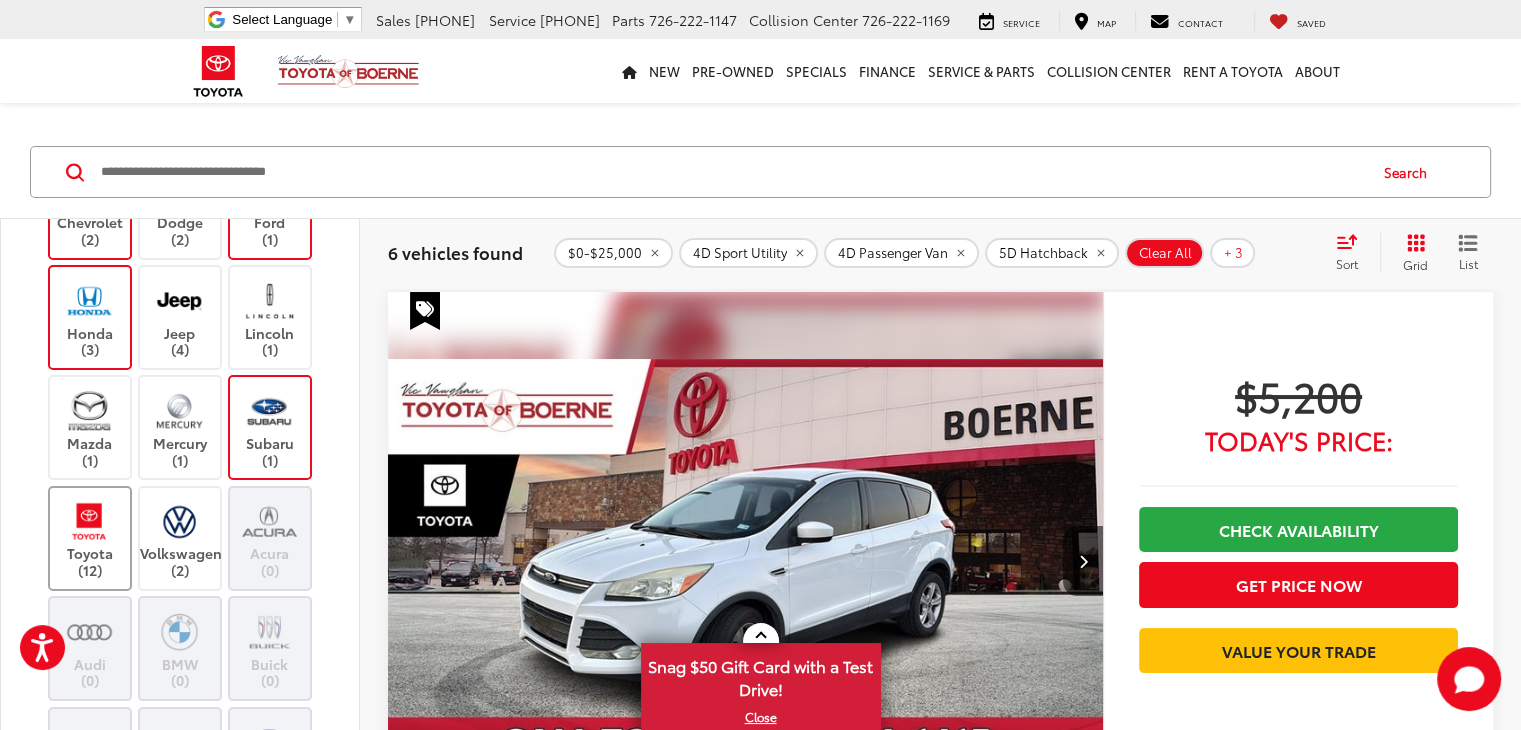 click at bounding box center (89, 521) 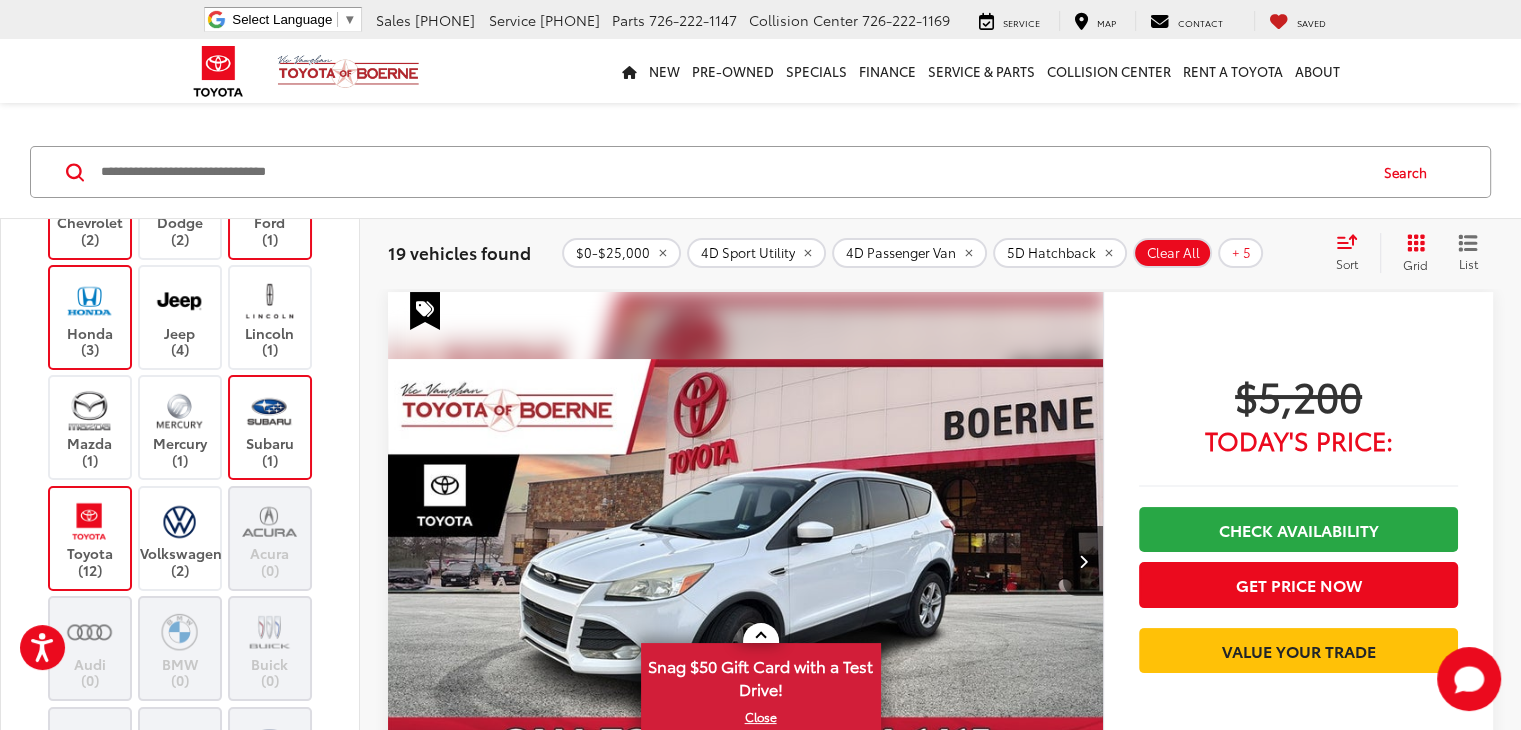 click on "Ford   (1)" at bounding box center (270, 207) 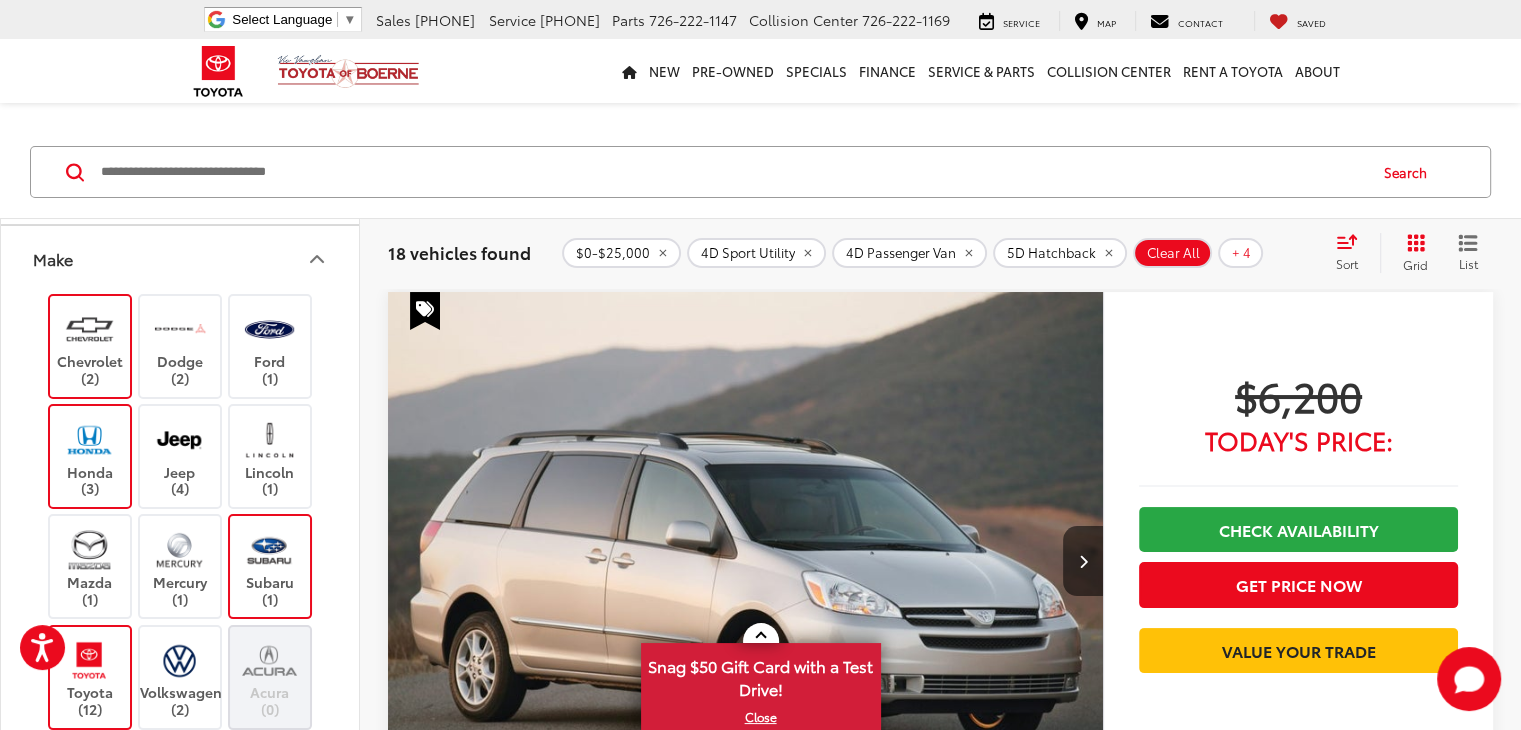 scroll, scrollTop: 0, scrollLeft: 0, axis: both 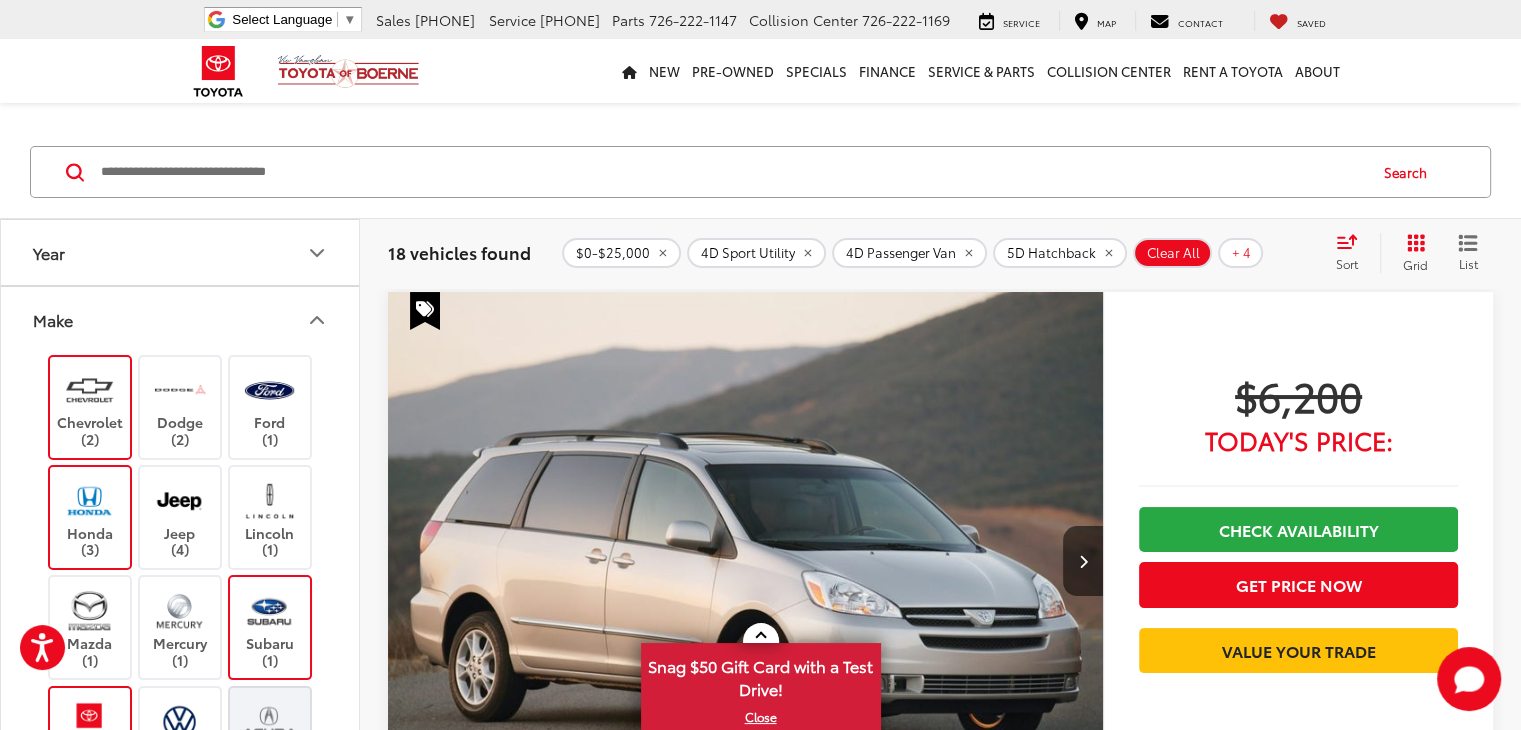 click on "Make" at bounding box center [181, 319] 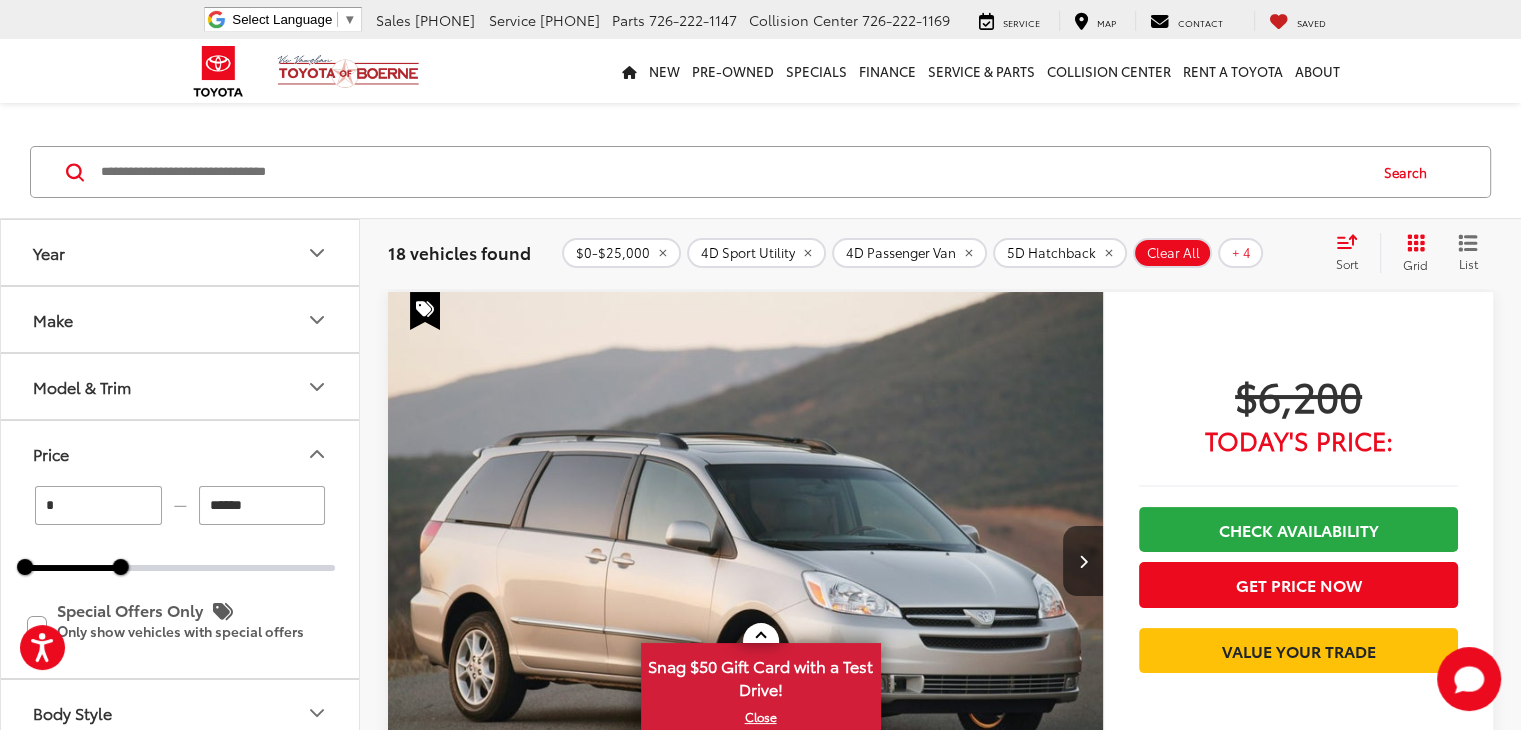 click on "Year" at bounding box center [181, 252] 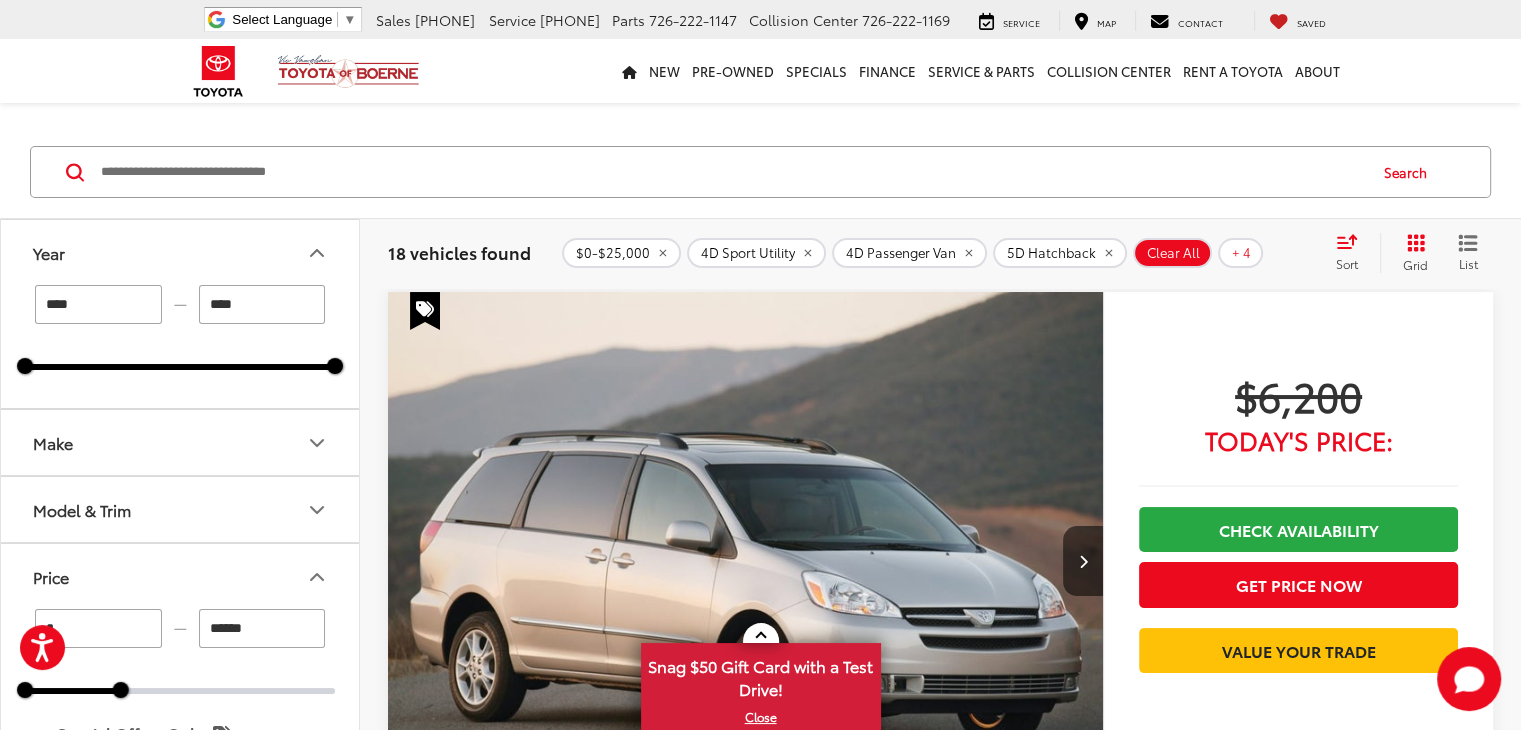 click on "****" at bounding box center [98, 304] 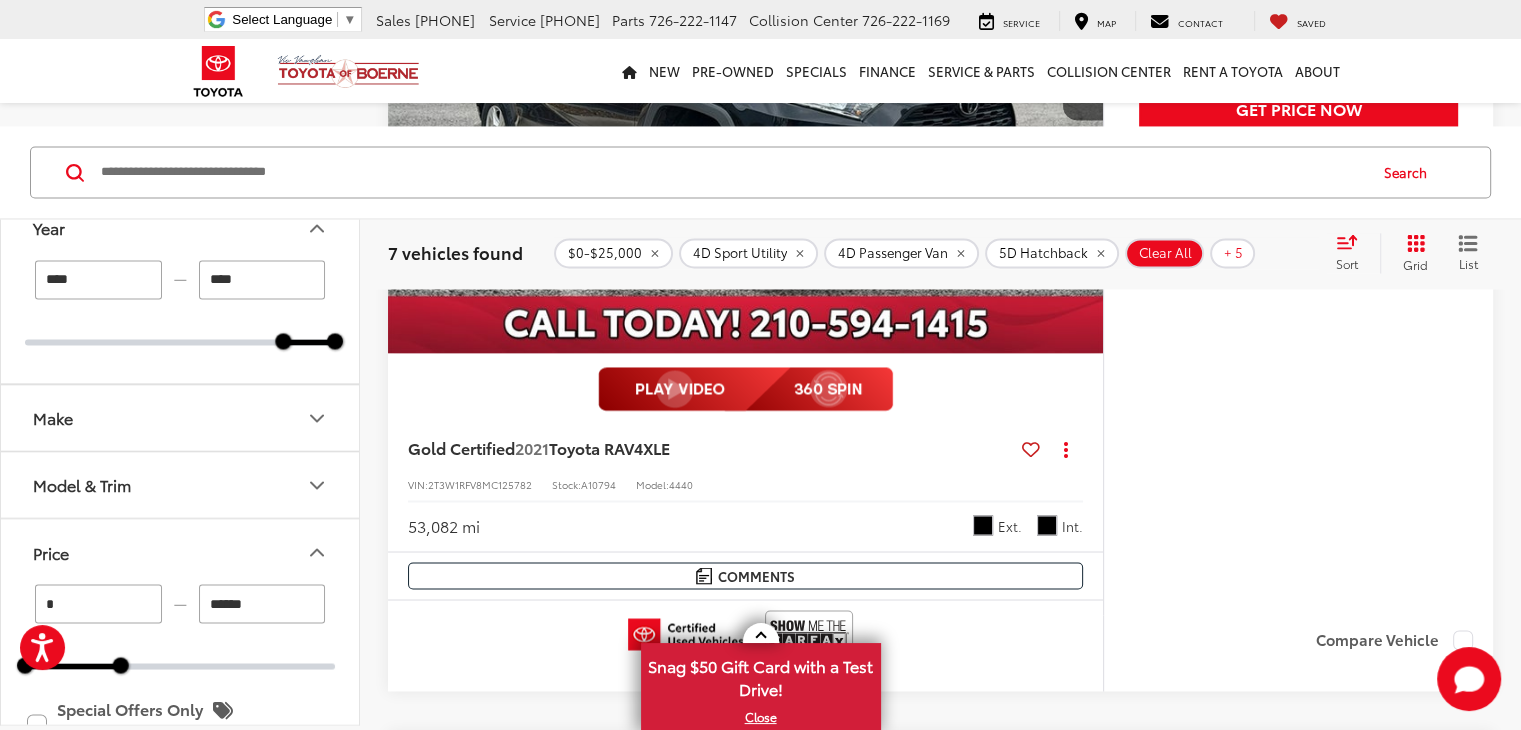 scroll, scrollTop: 3300, scrollLeft: 0, axis: vertical 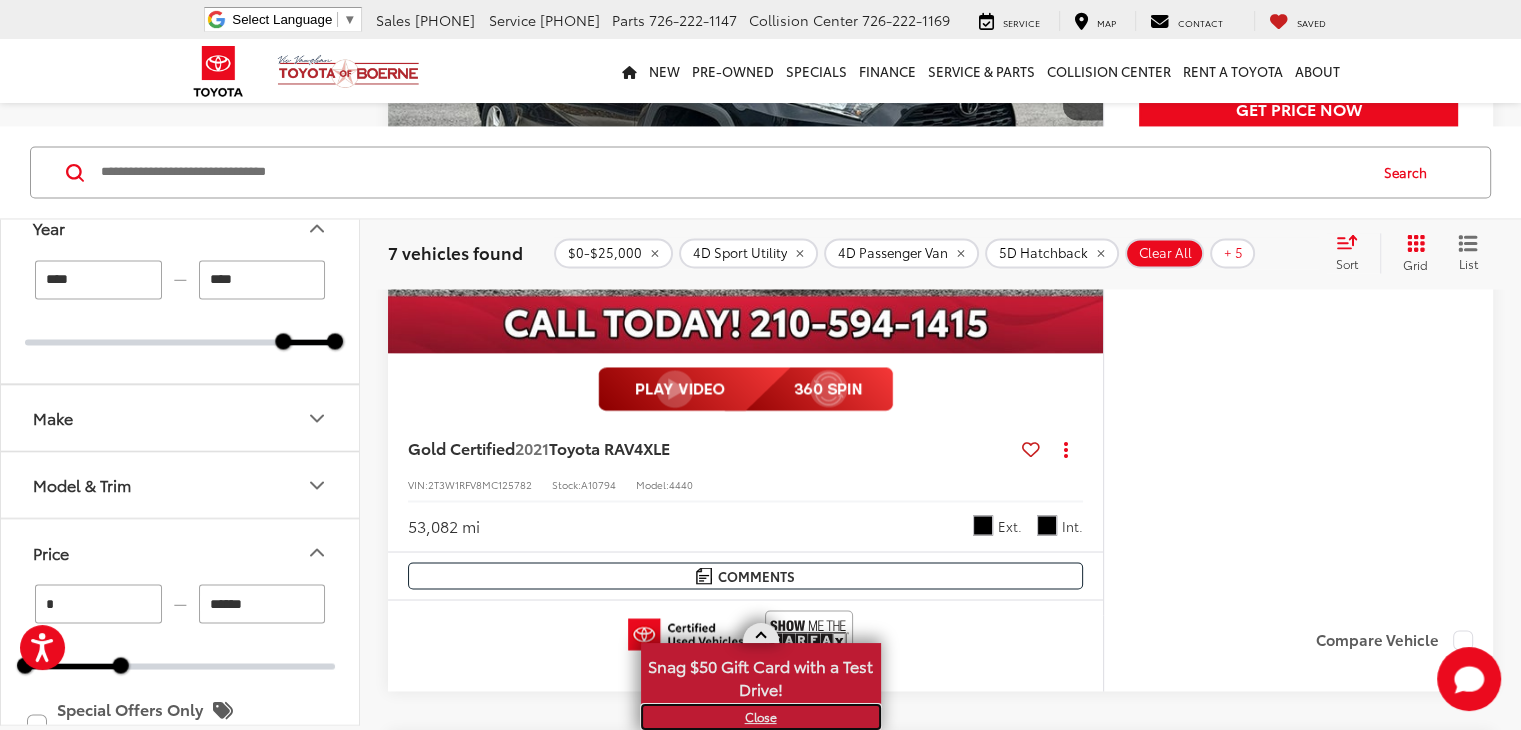 click on "X" at bounding box center [761, 717] 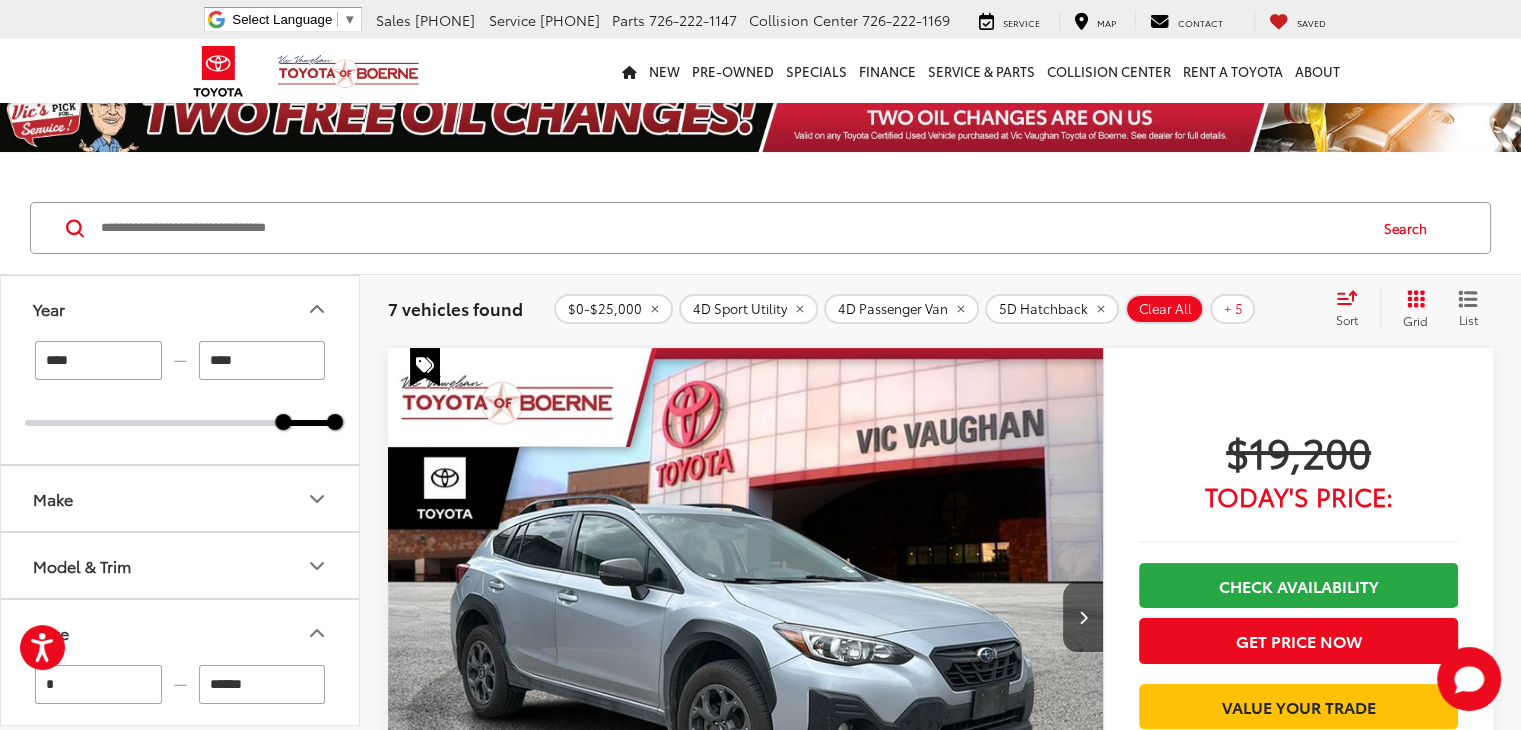 scroll, scrollTop: 0, scrollLeft: 0, axis: both 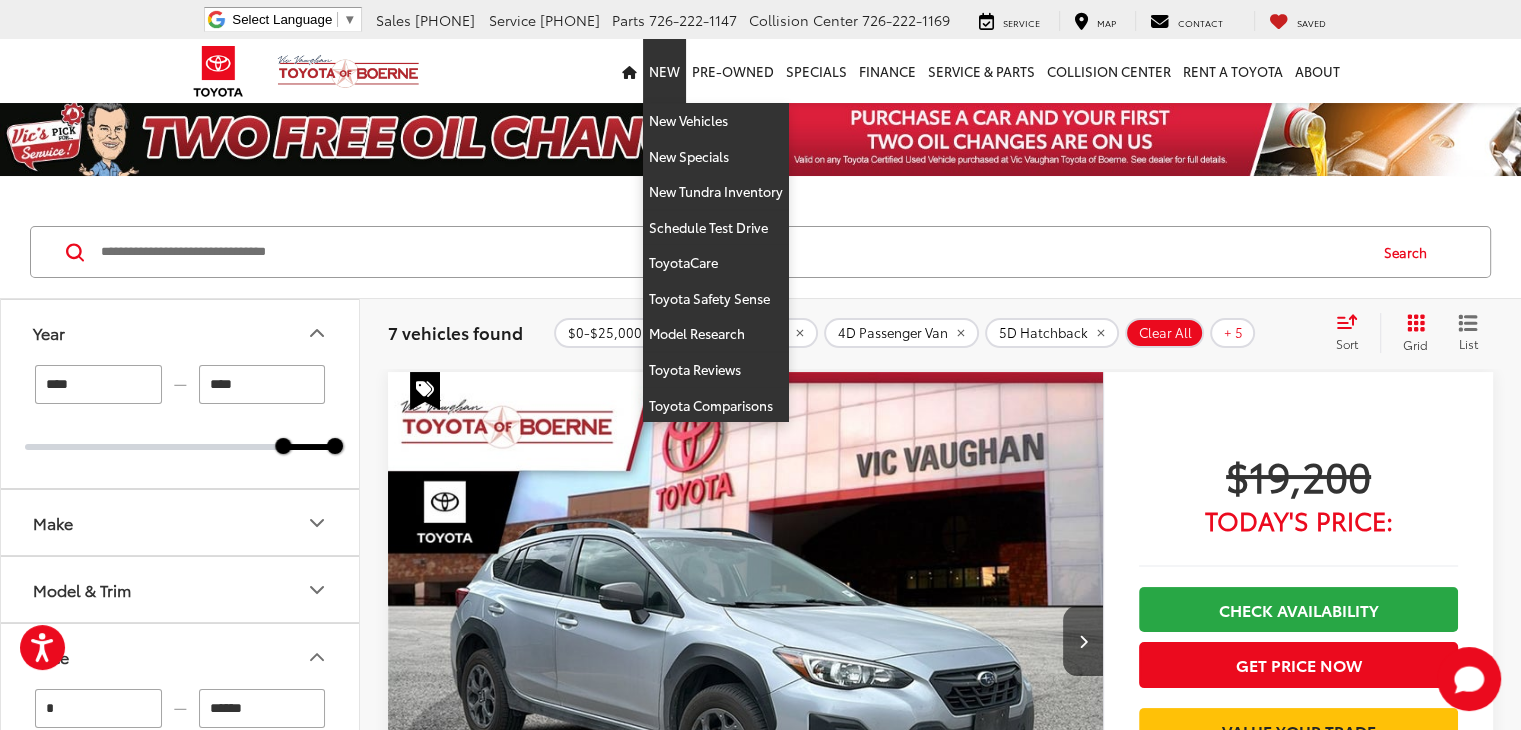 click on "New" at bounding box center (664, 71) 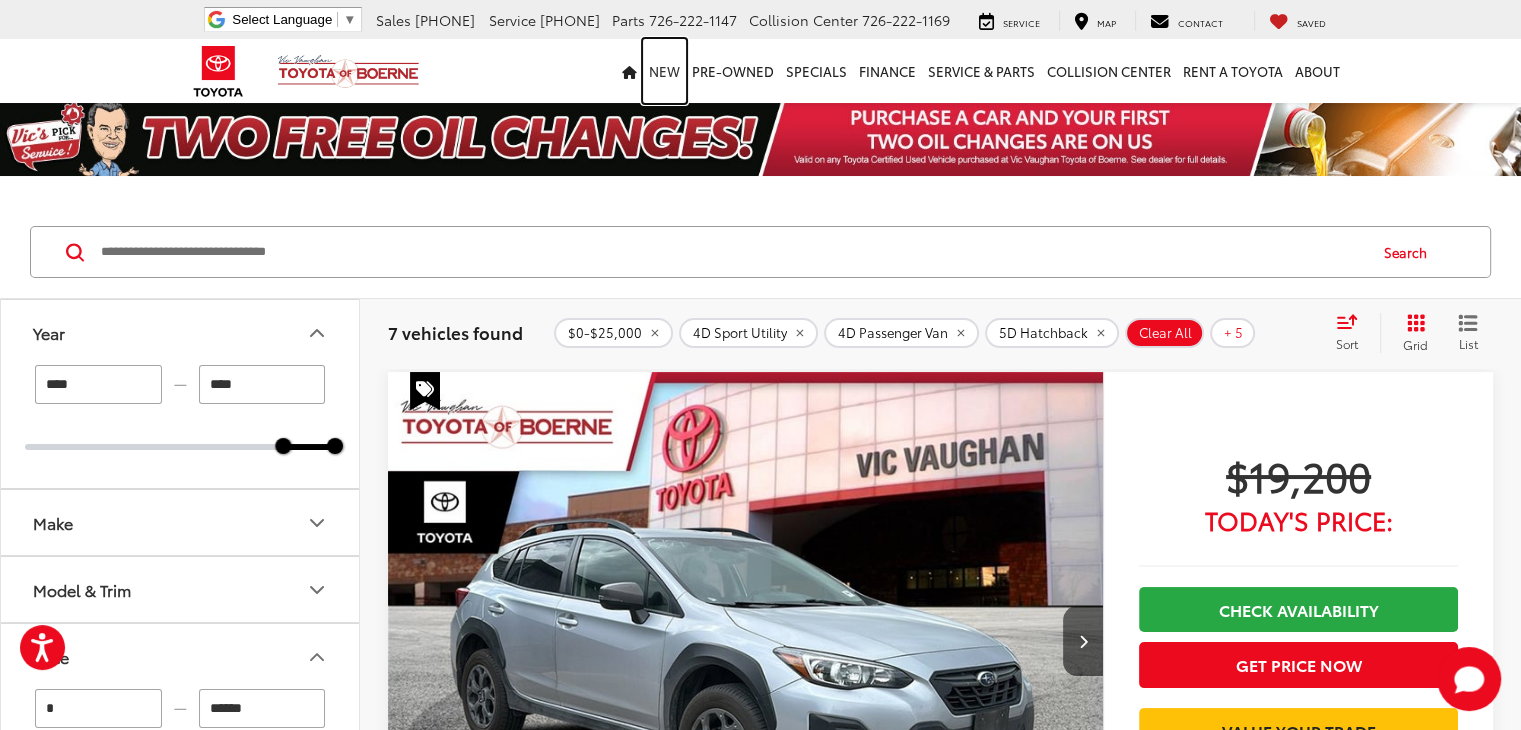 click on "New" at bounding box center (664, 71) 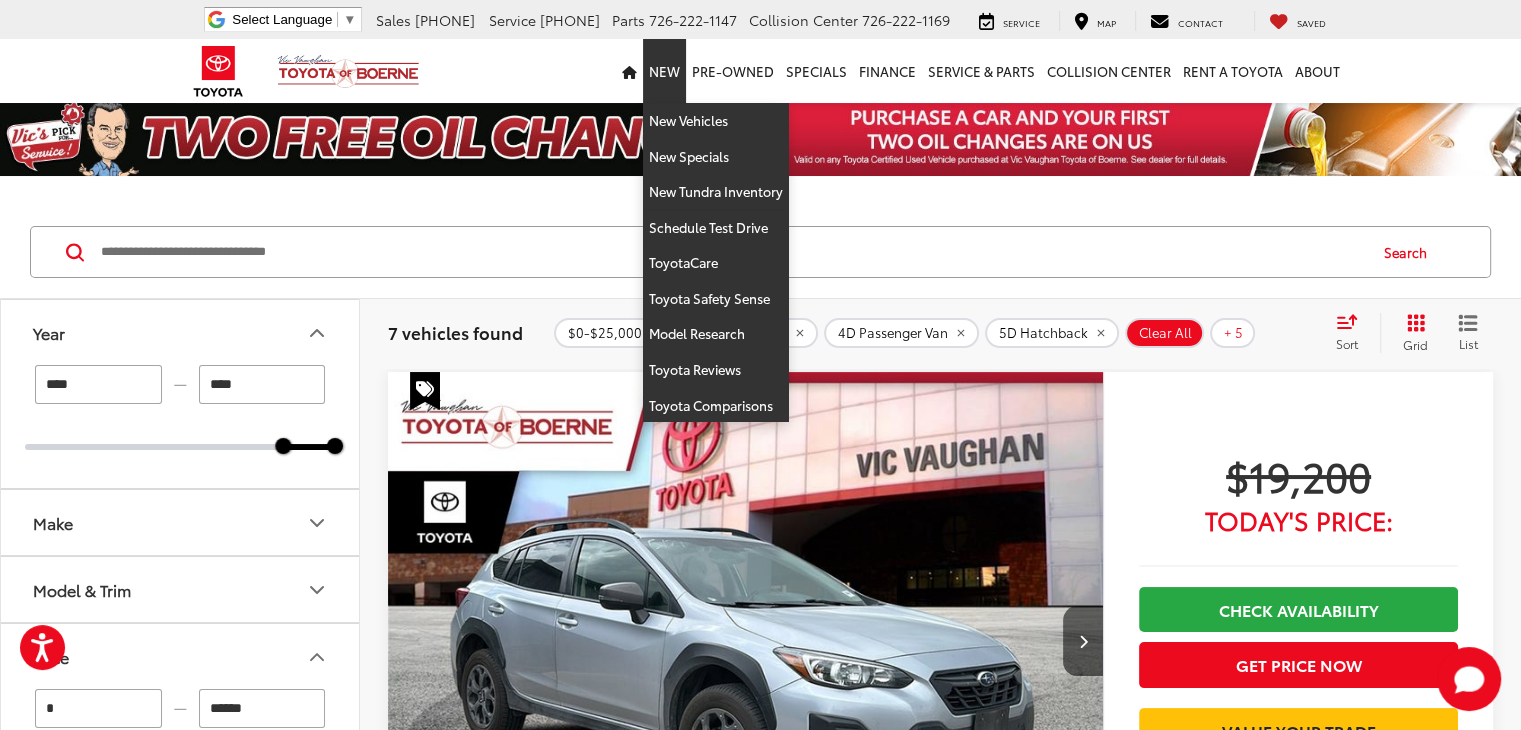 click on "New" at bounding box center [664, 71] 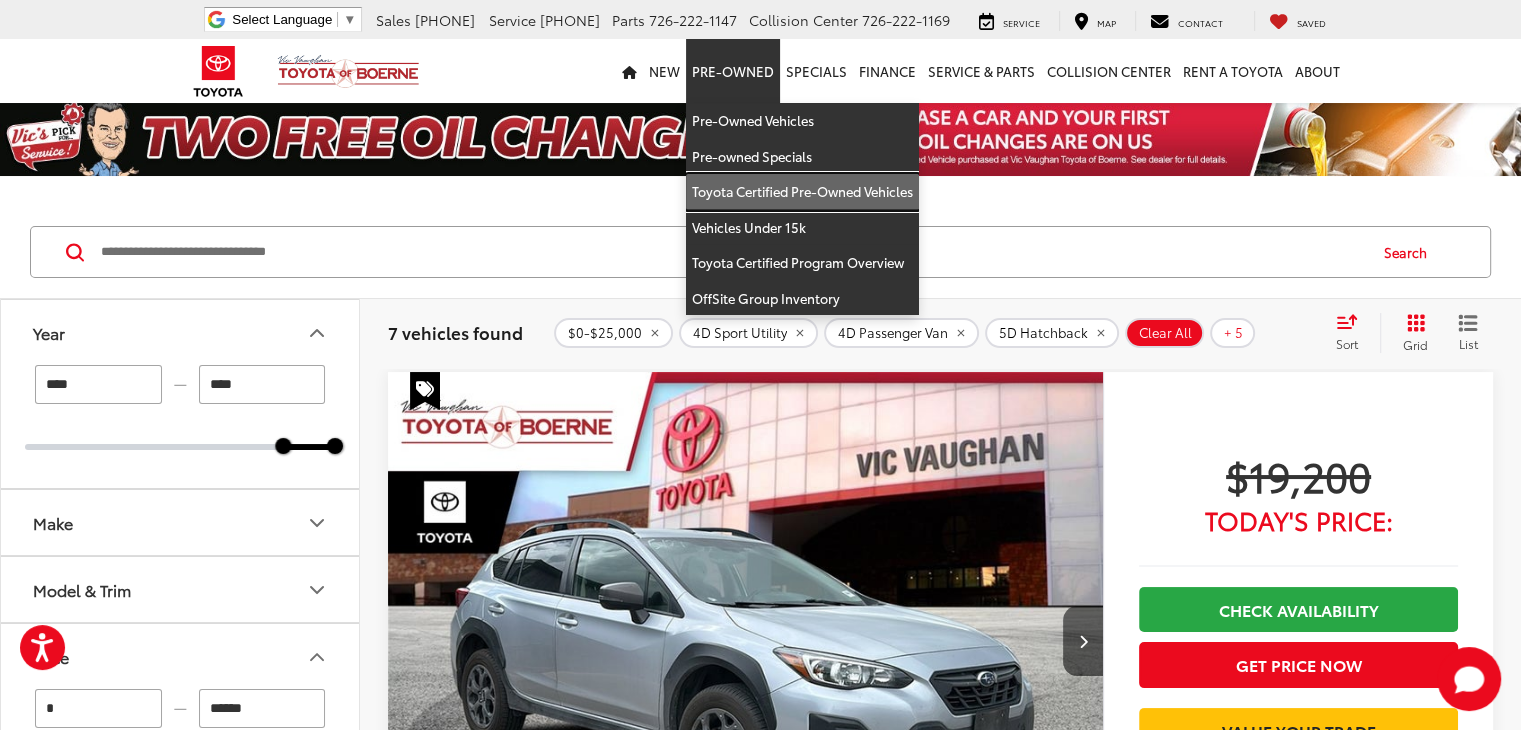 click on "Toyota Certified Pre-Owned Vehicles" at bounding box center (802, 192) 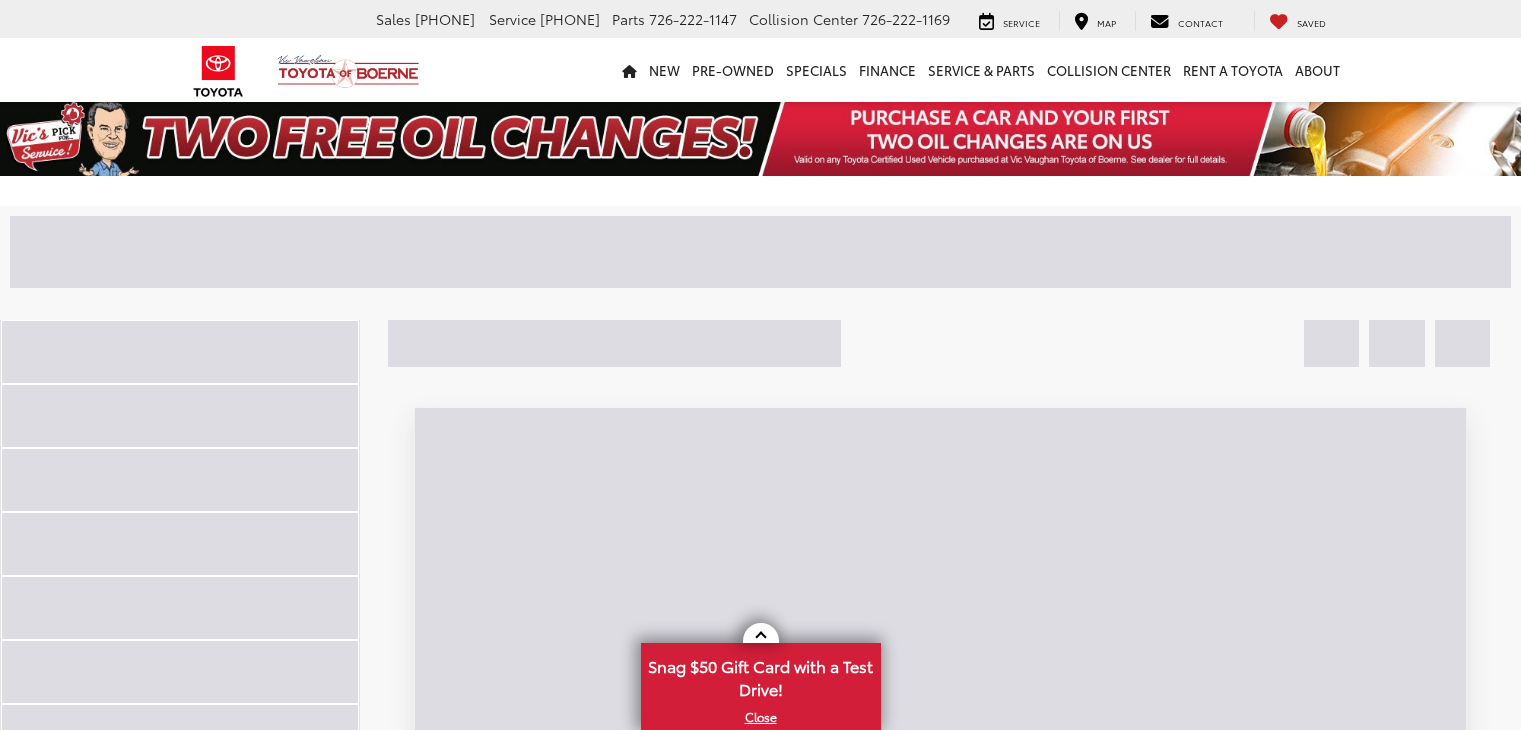 scroll, scrollTop: 0, scrollLeft: 0, axis: both 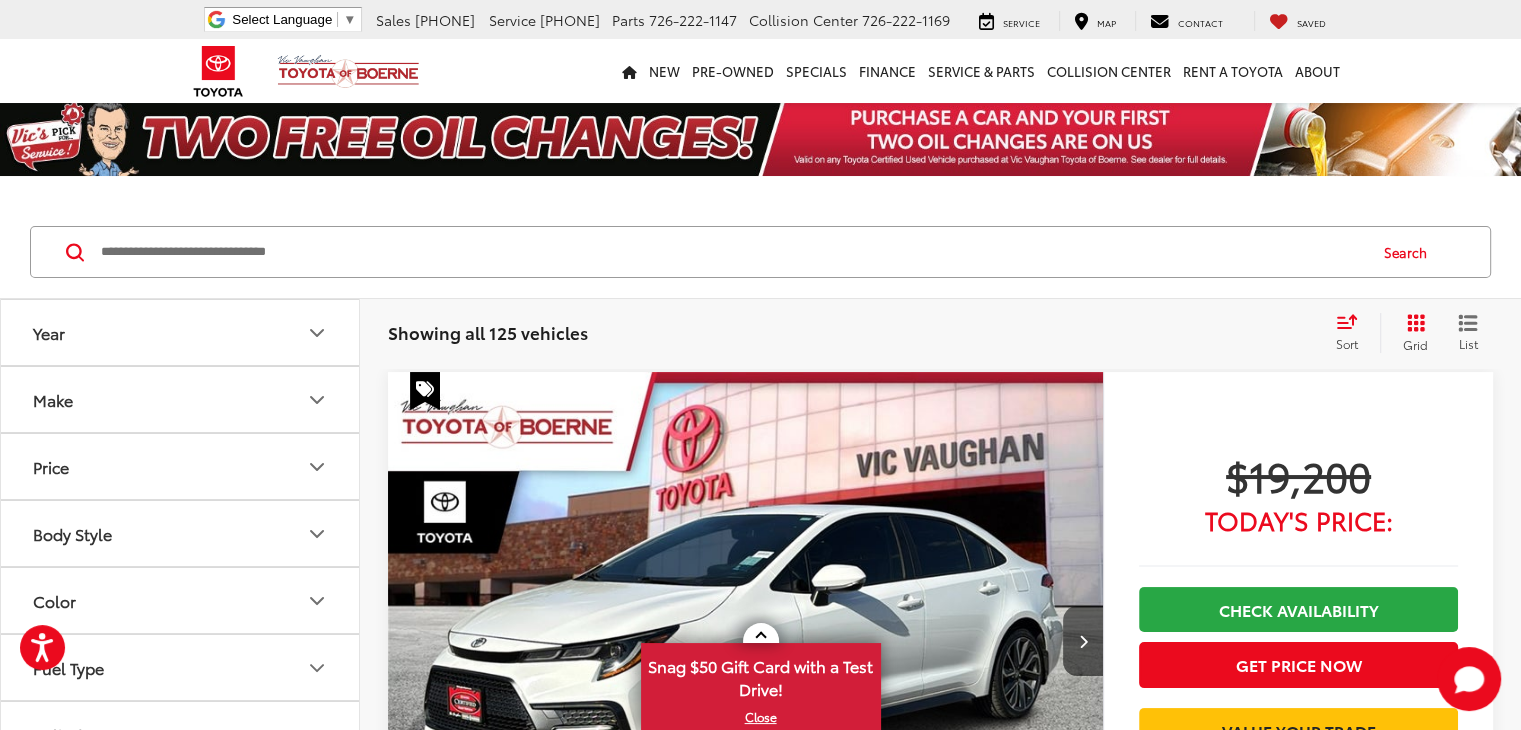 click on "Price" at bounding box center [181, 466] 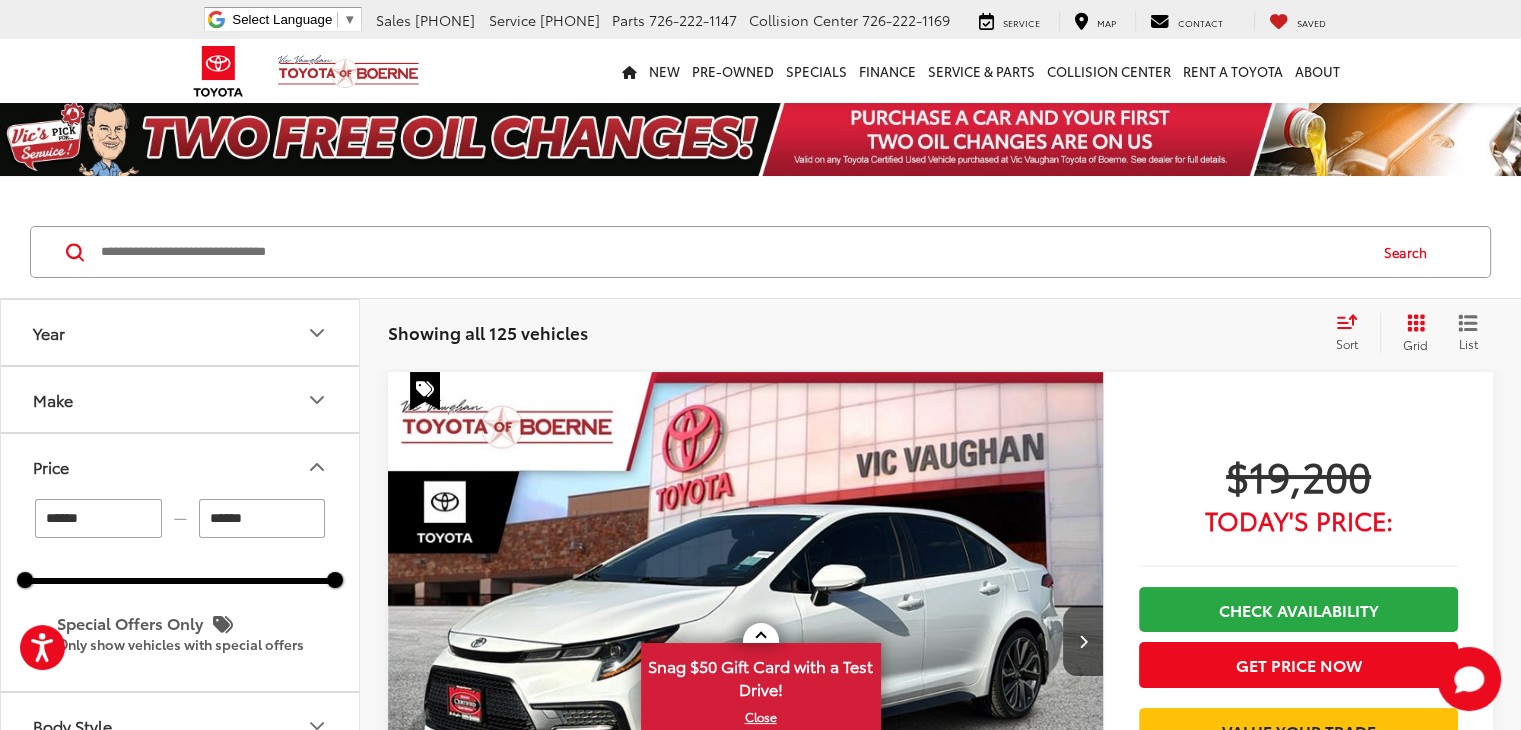 click on "******" at bounding box center (262, 518) 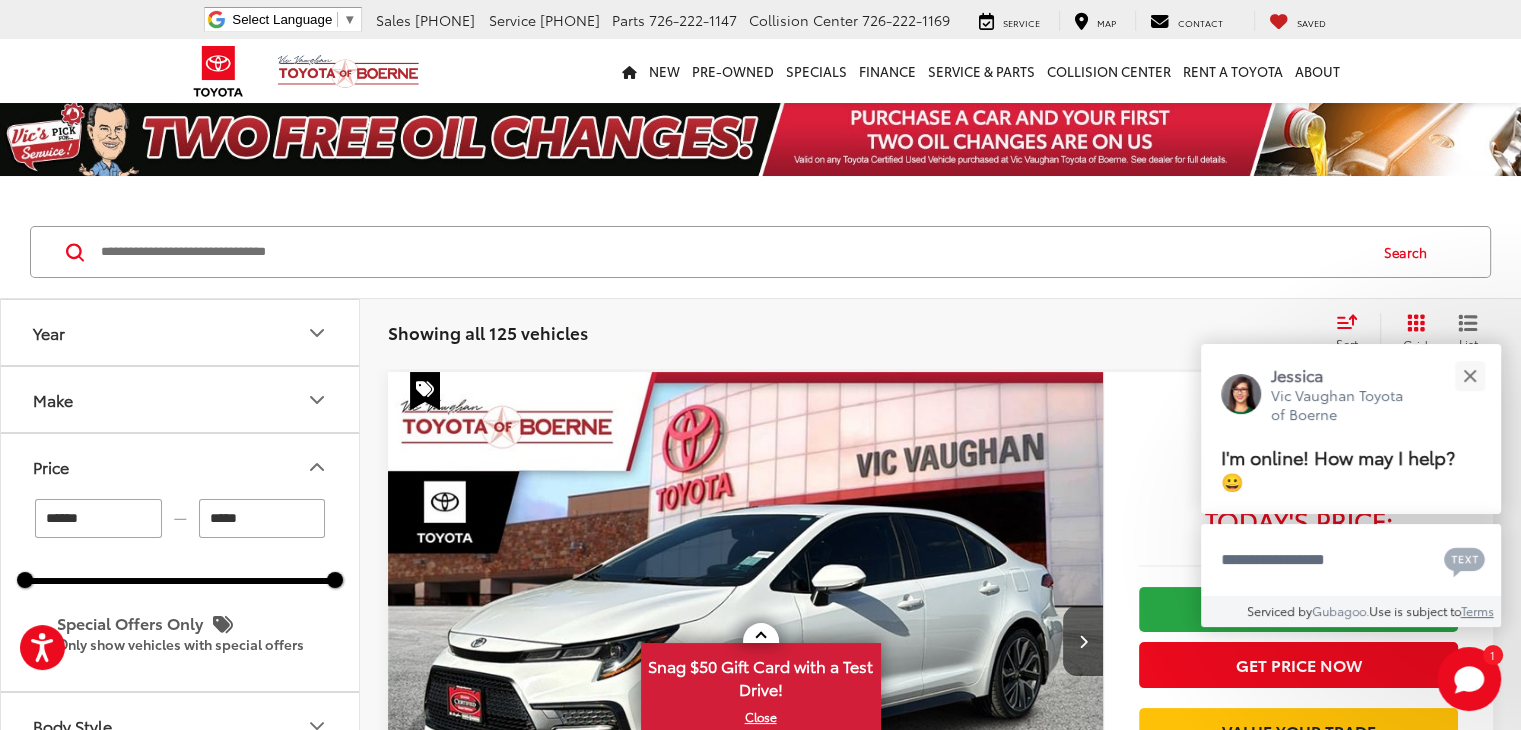 type on "******" 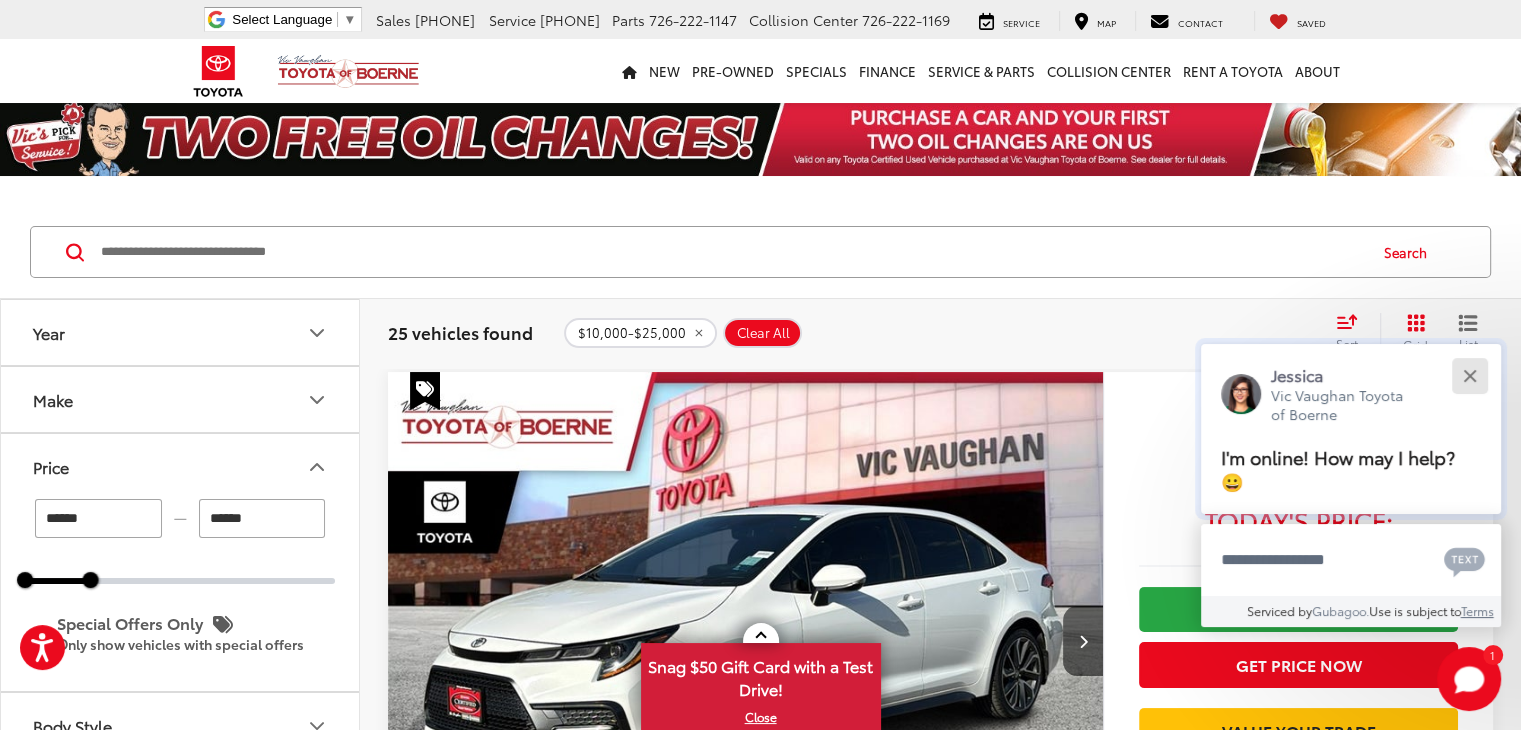 click at bounding box center [1469, 375] 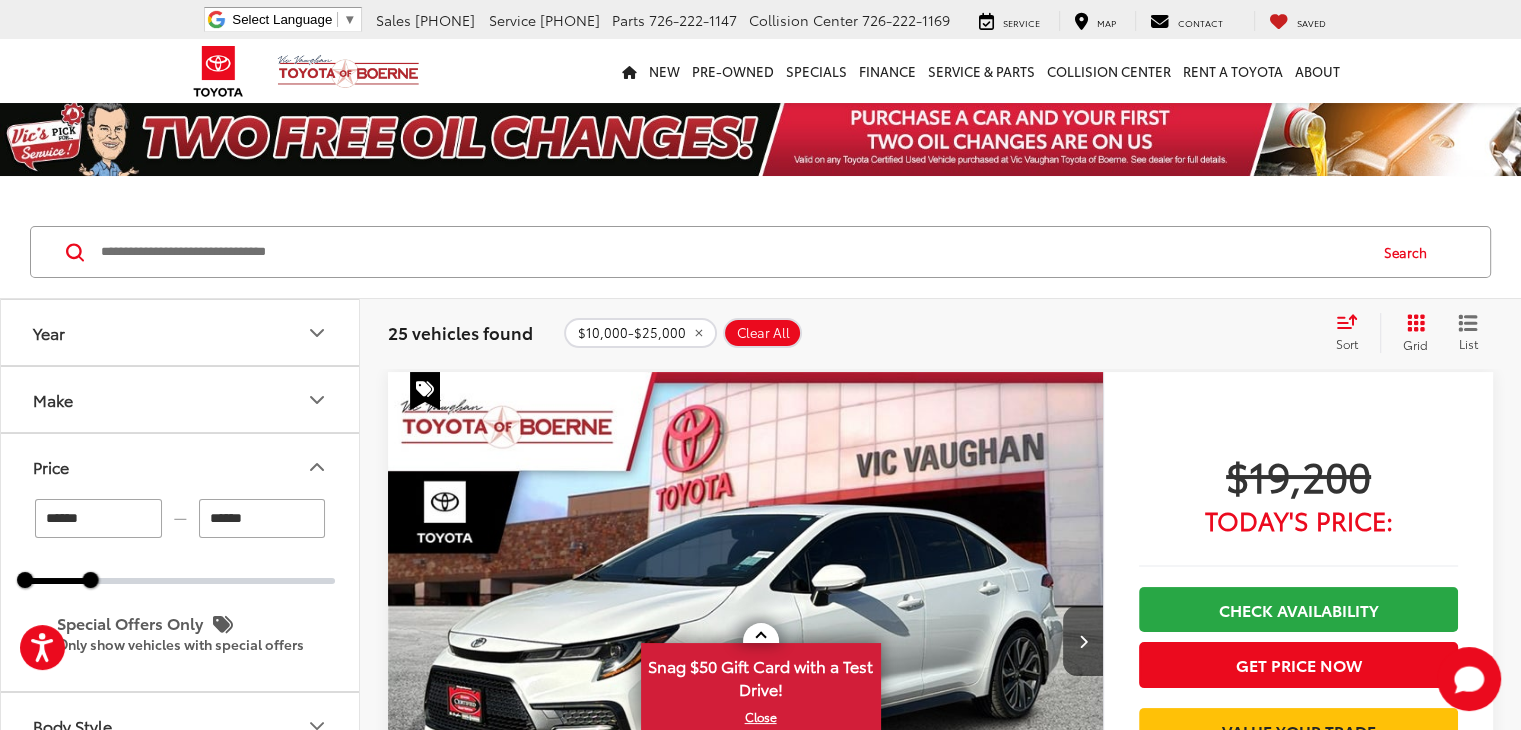 click on "Make" at bounding box center [181, 399] 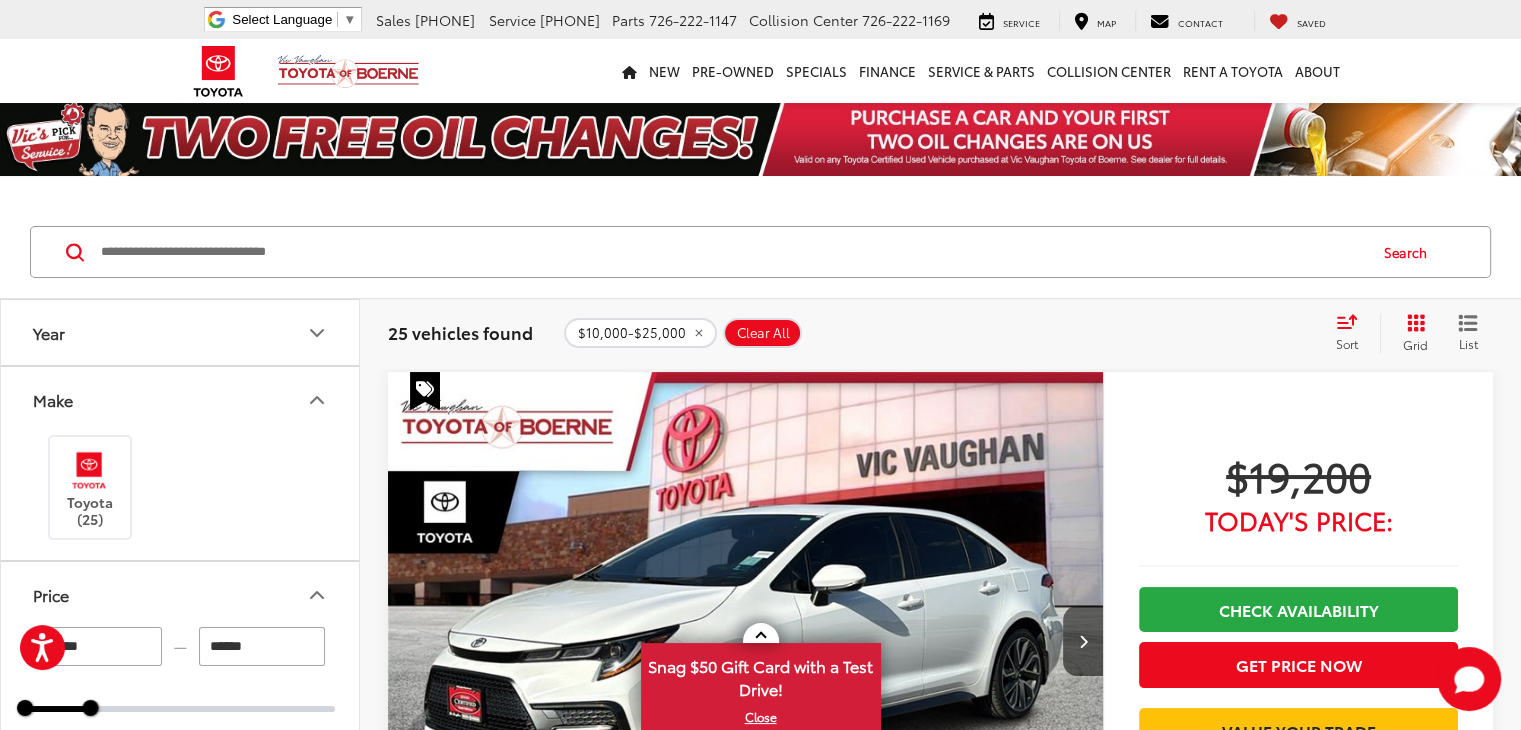 click on "Year" at bounding box center (181, 332) 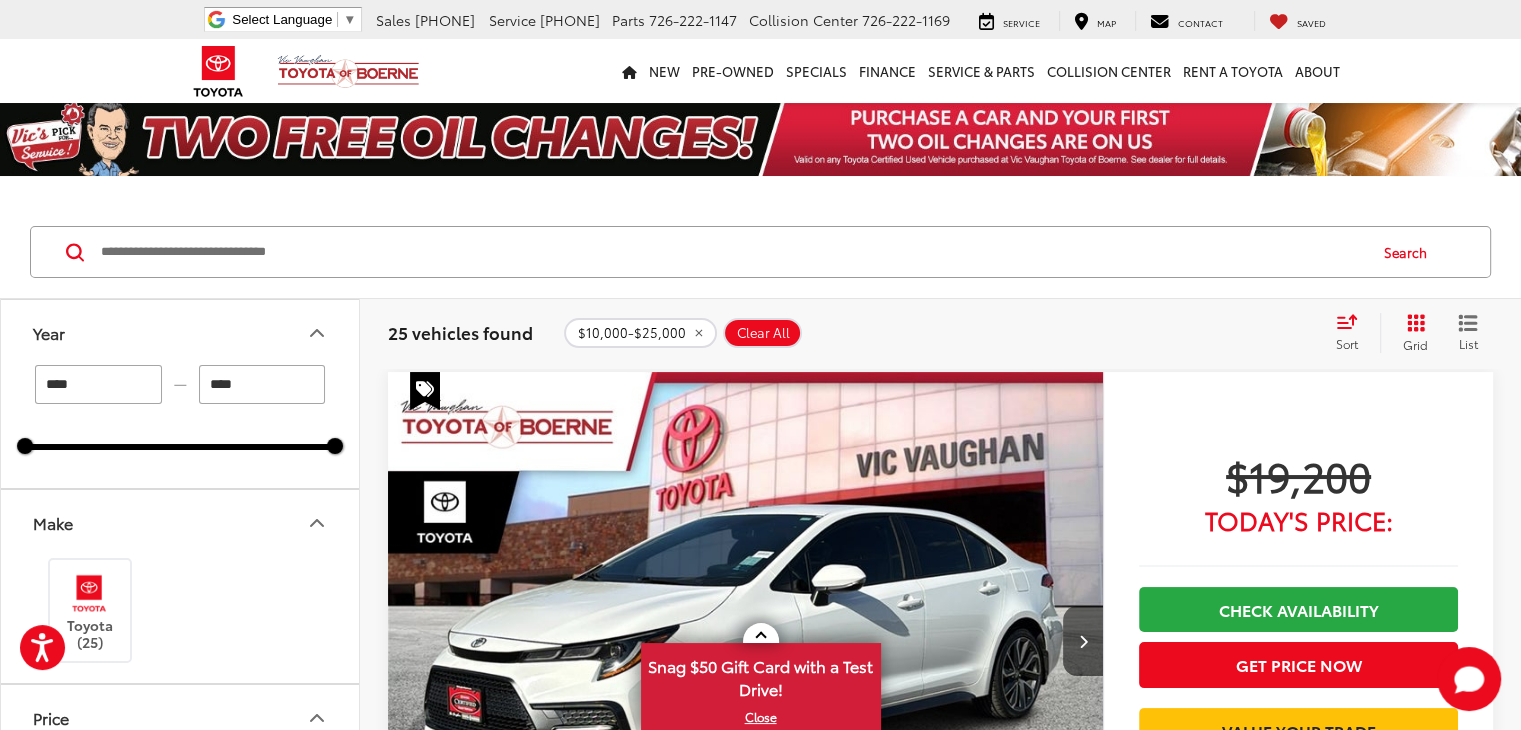 click on "****" at bounding box center [262, 384] 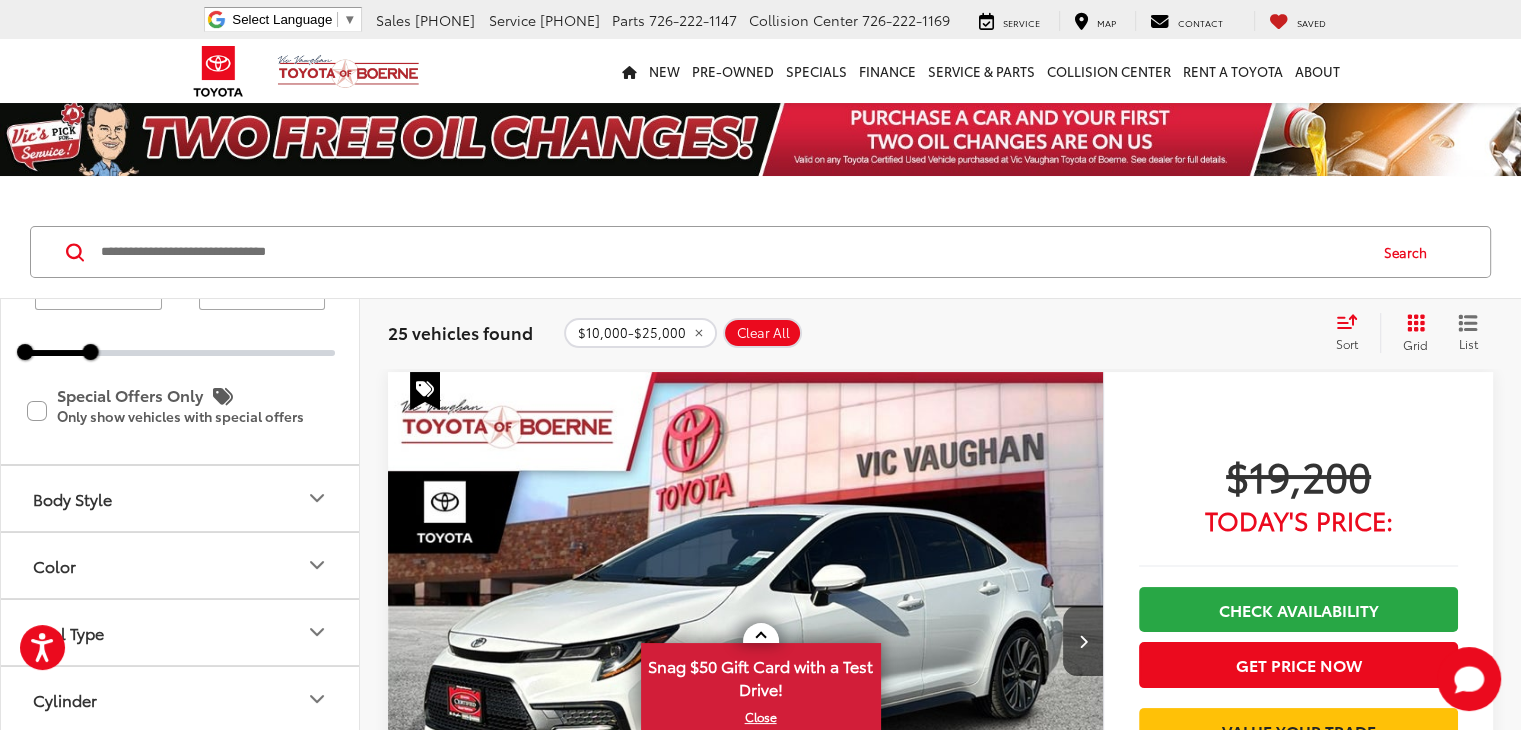 scroll, scrollTop: 400, scrollLeft: 0, axis: vertical 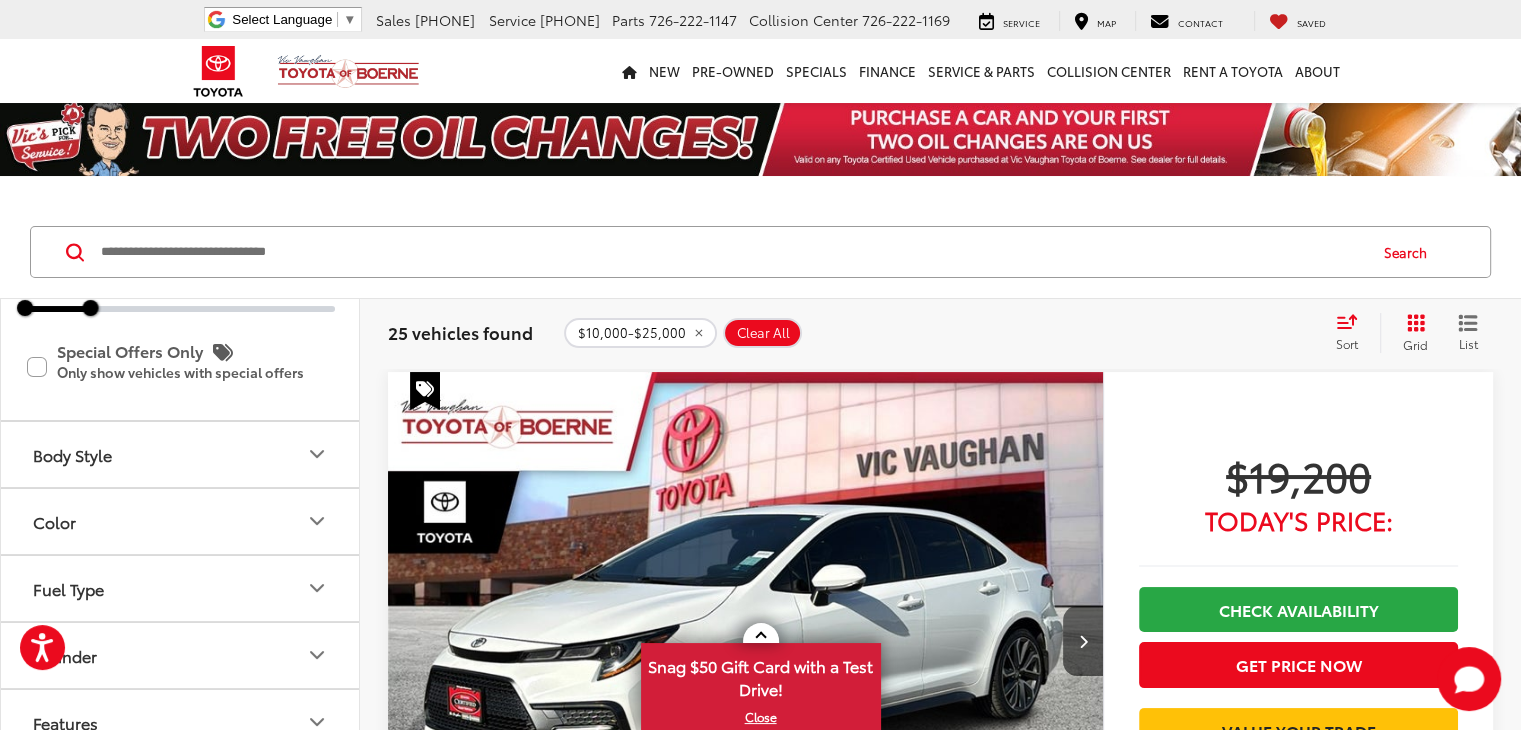 click on "Body Style" at bounding box center (181, 454) 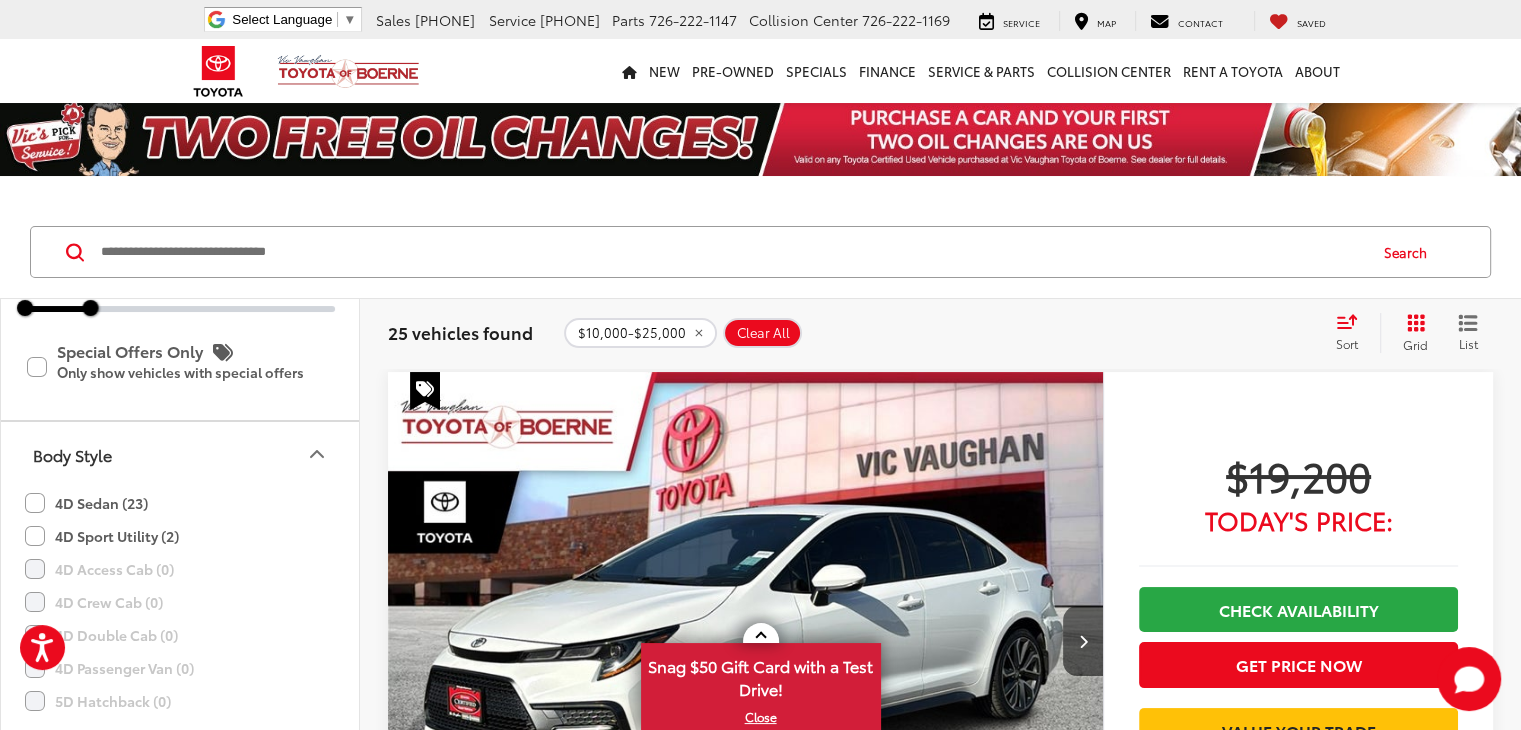 scroll, scrollTop: 600, scrollLeft: 0, axis: vertical 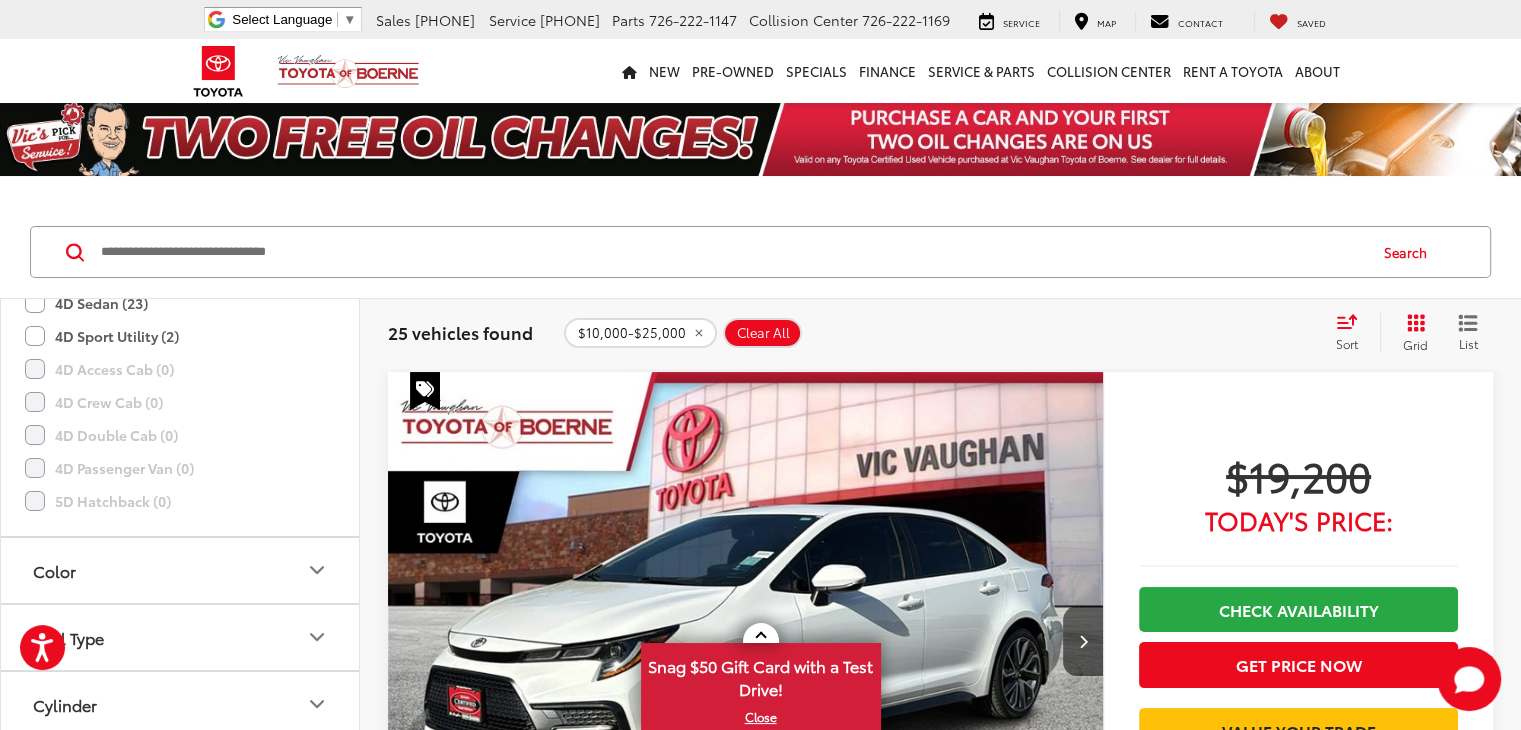 click on "4D Sport Utility (2)" 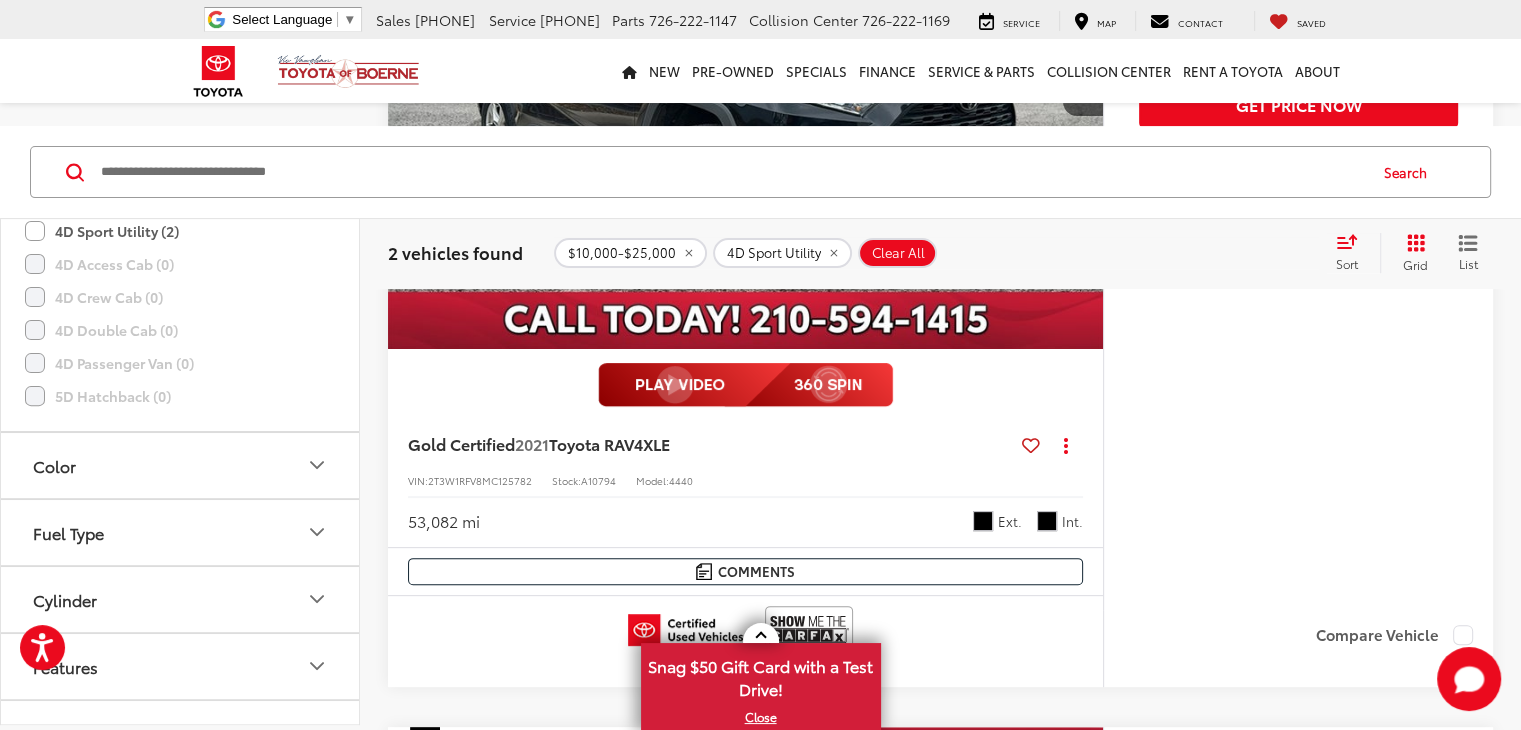 scroll, scrollTop: 558, scrollLeft: 0, axis: vertical 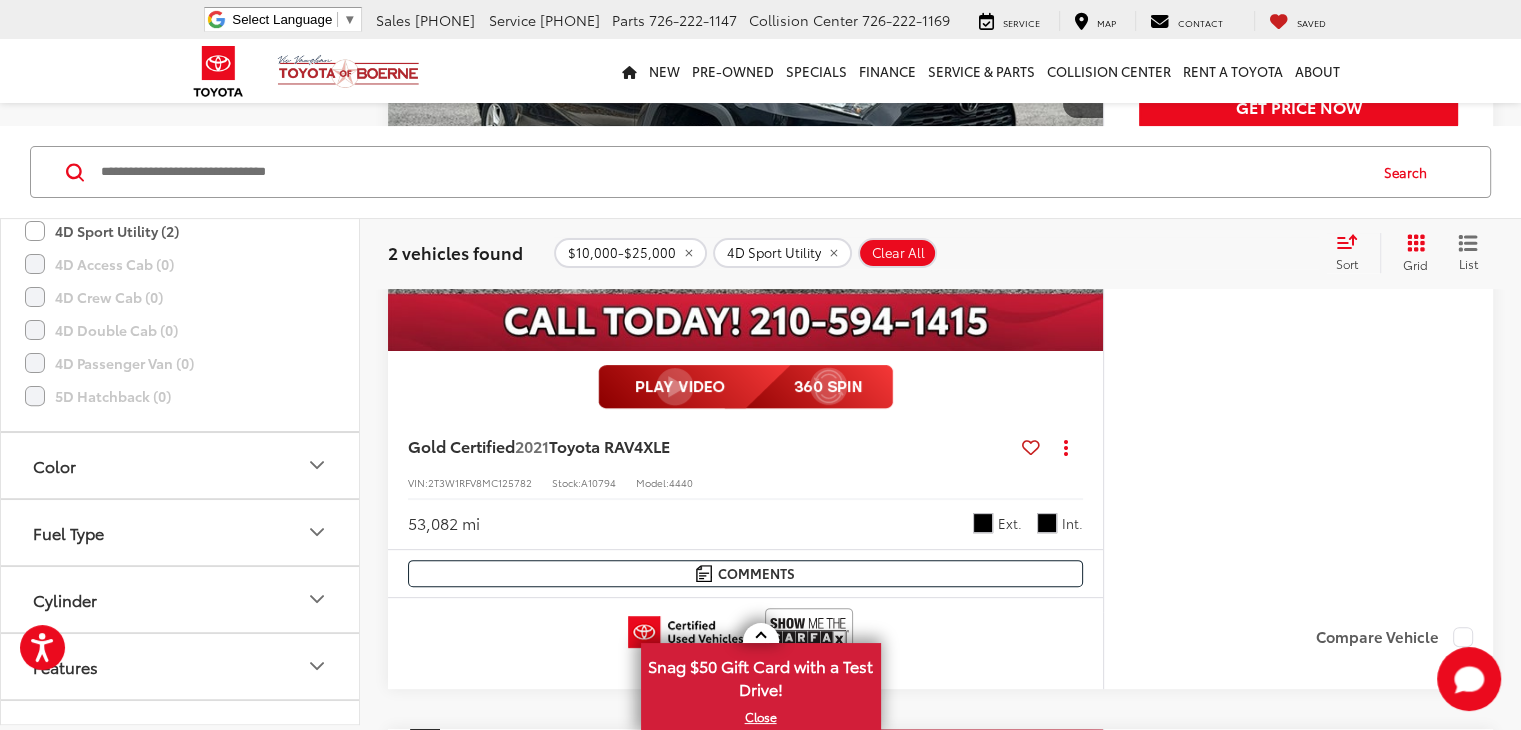 click at bounding box center (1083, 997) 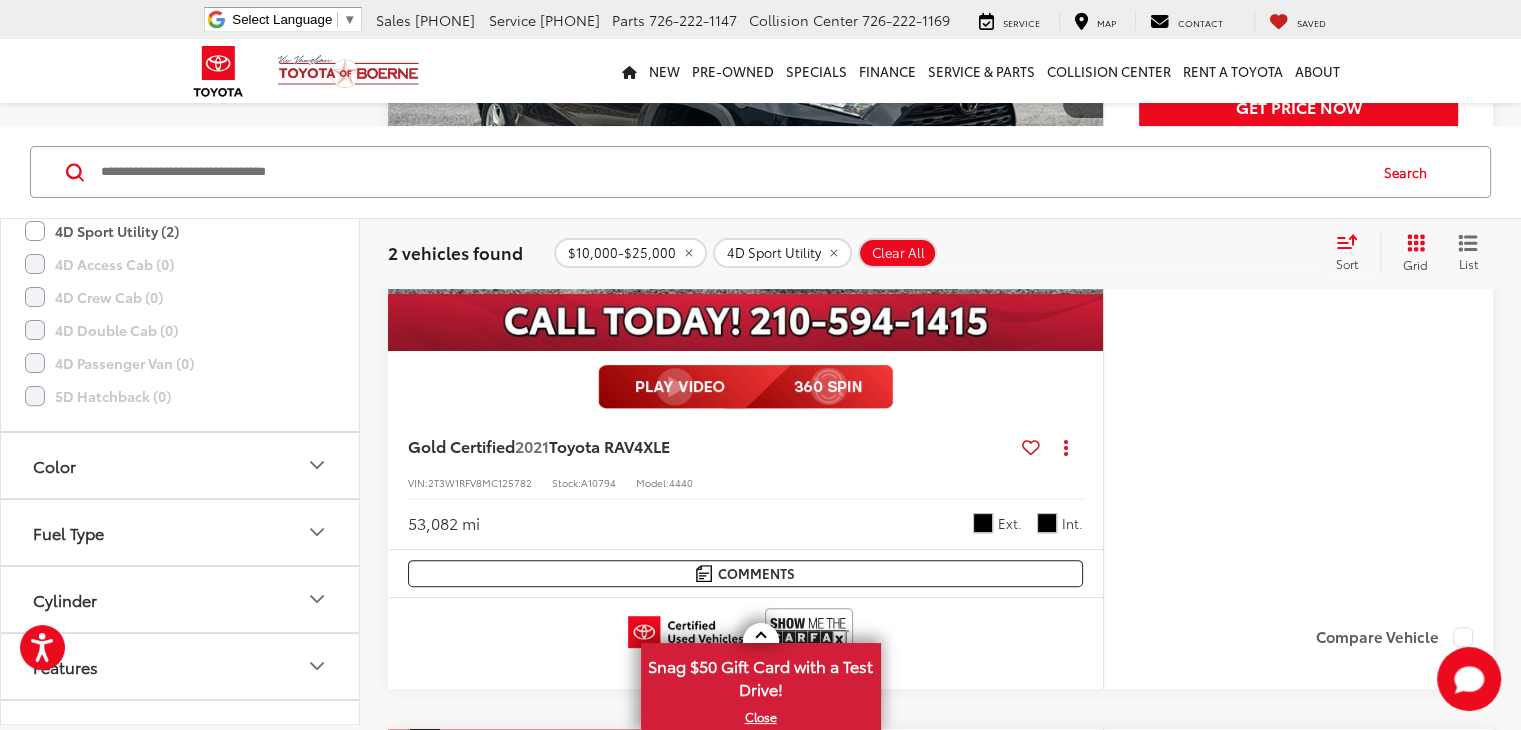 click at bounding box center [1083, 997] 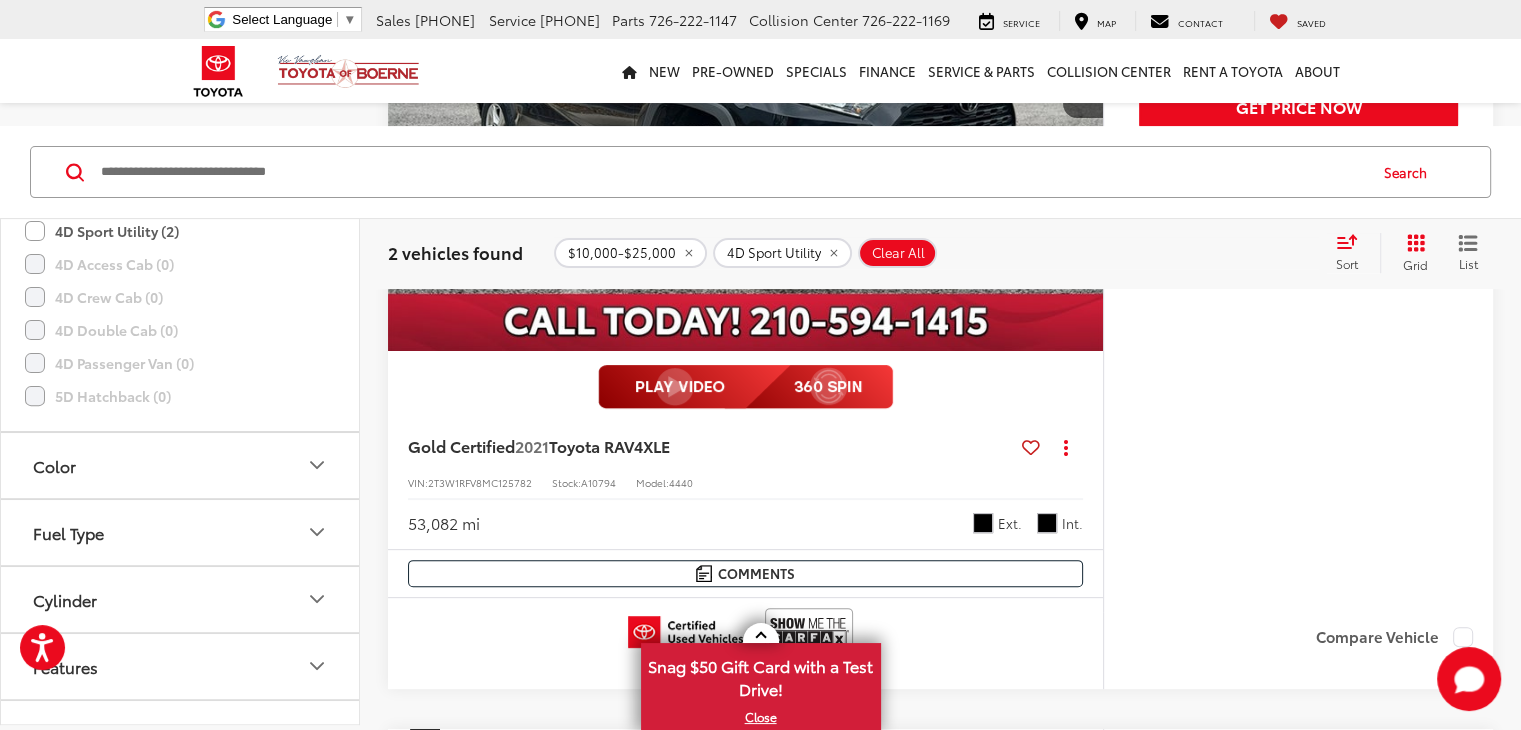 click at bounding box center (1083, 997) 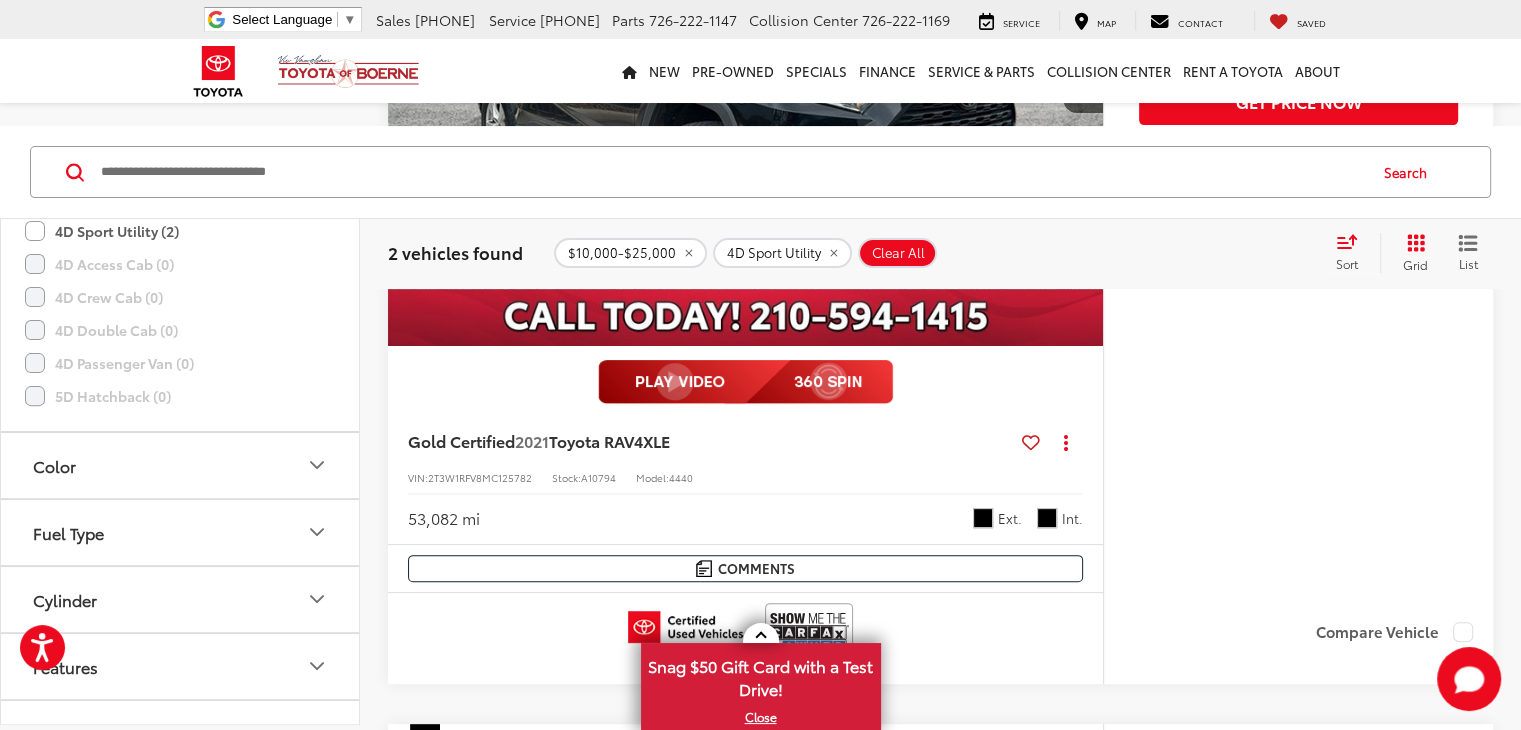 scroll, scrollTop: 558, scrollLeft: 0, axis: vertical 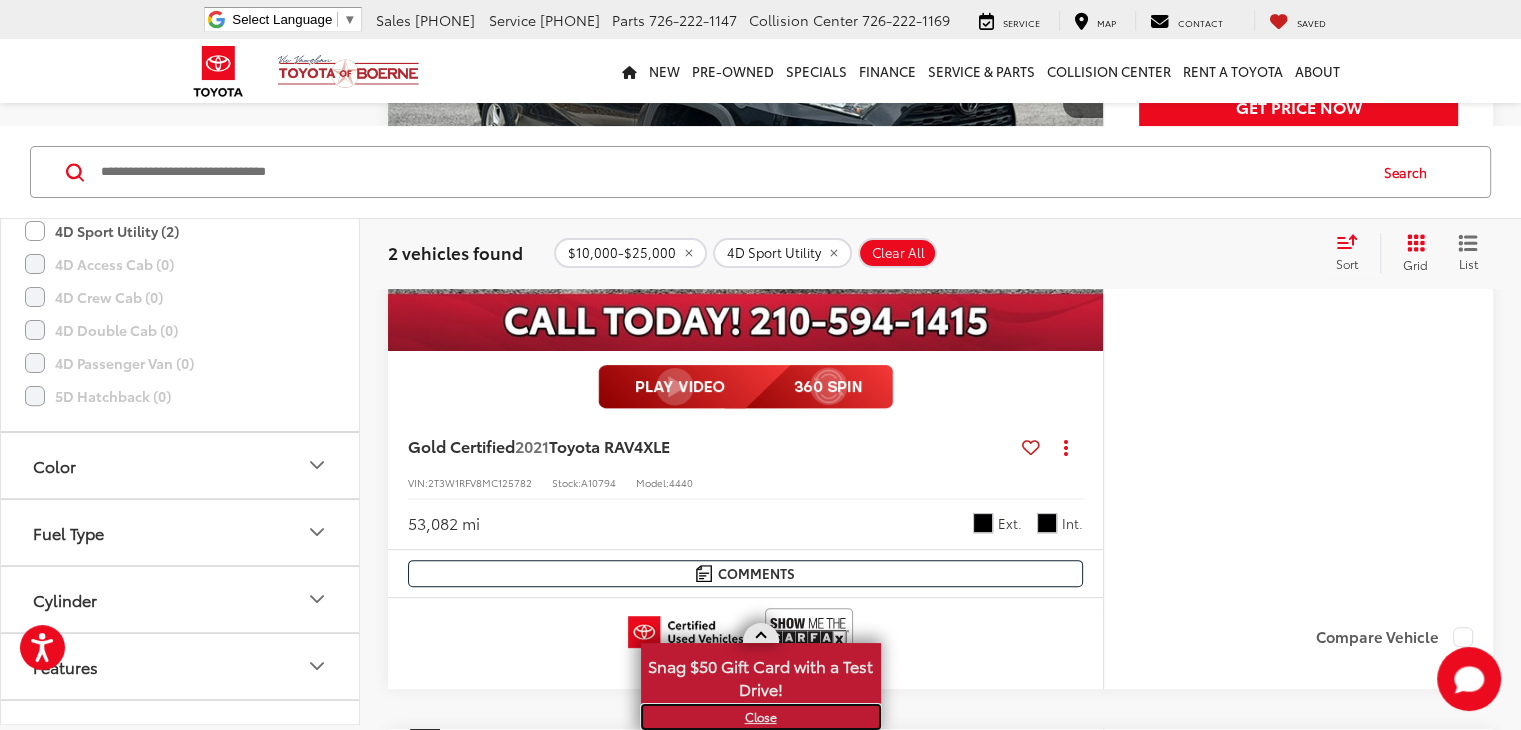 click on "X" at bounding box center (761, 717) 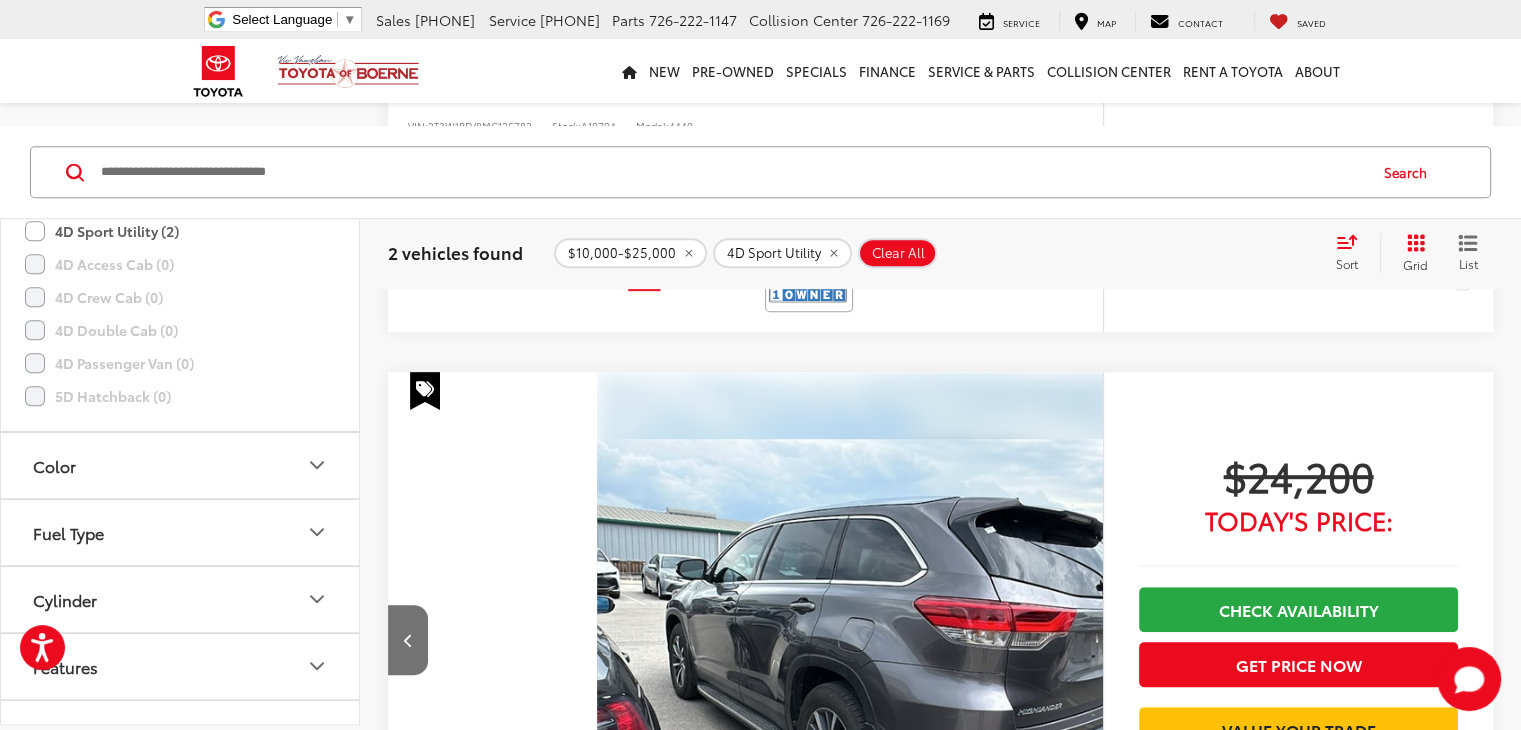 scroll, scrollTop: 758, scrollLeft: 0, axis: vertical 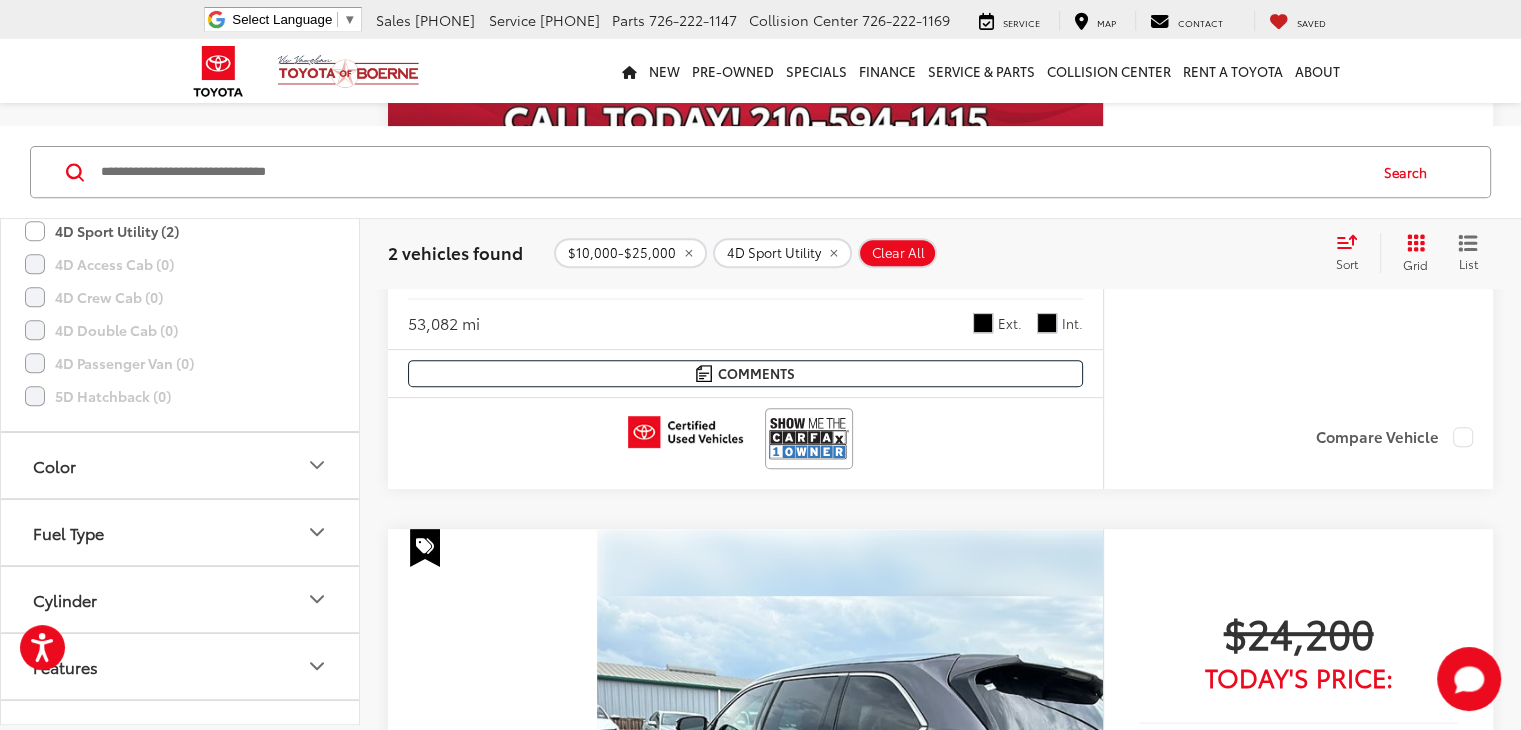 click at bounding box center (408, 797) 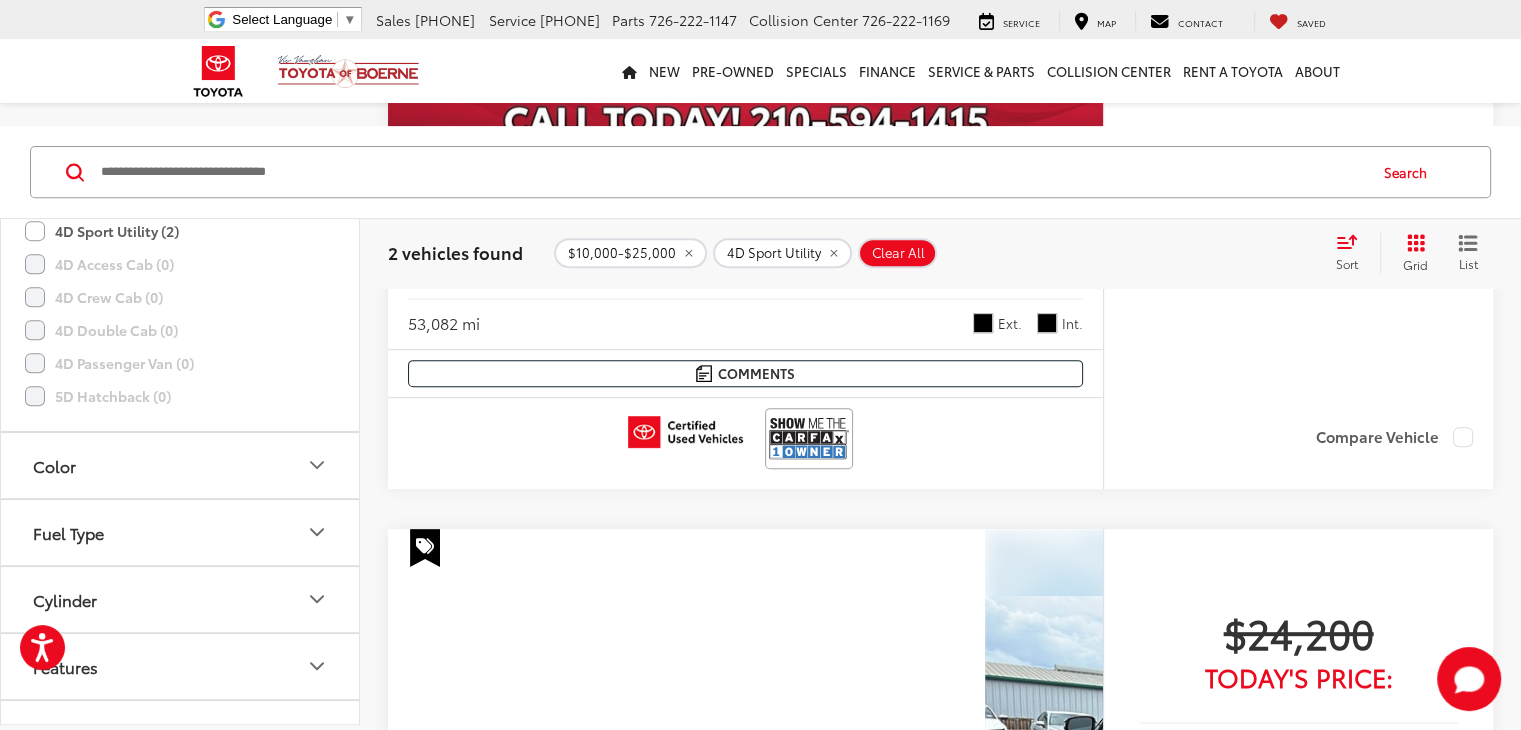 click at bounding box center [408, 797] 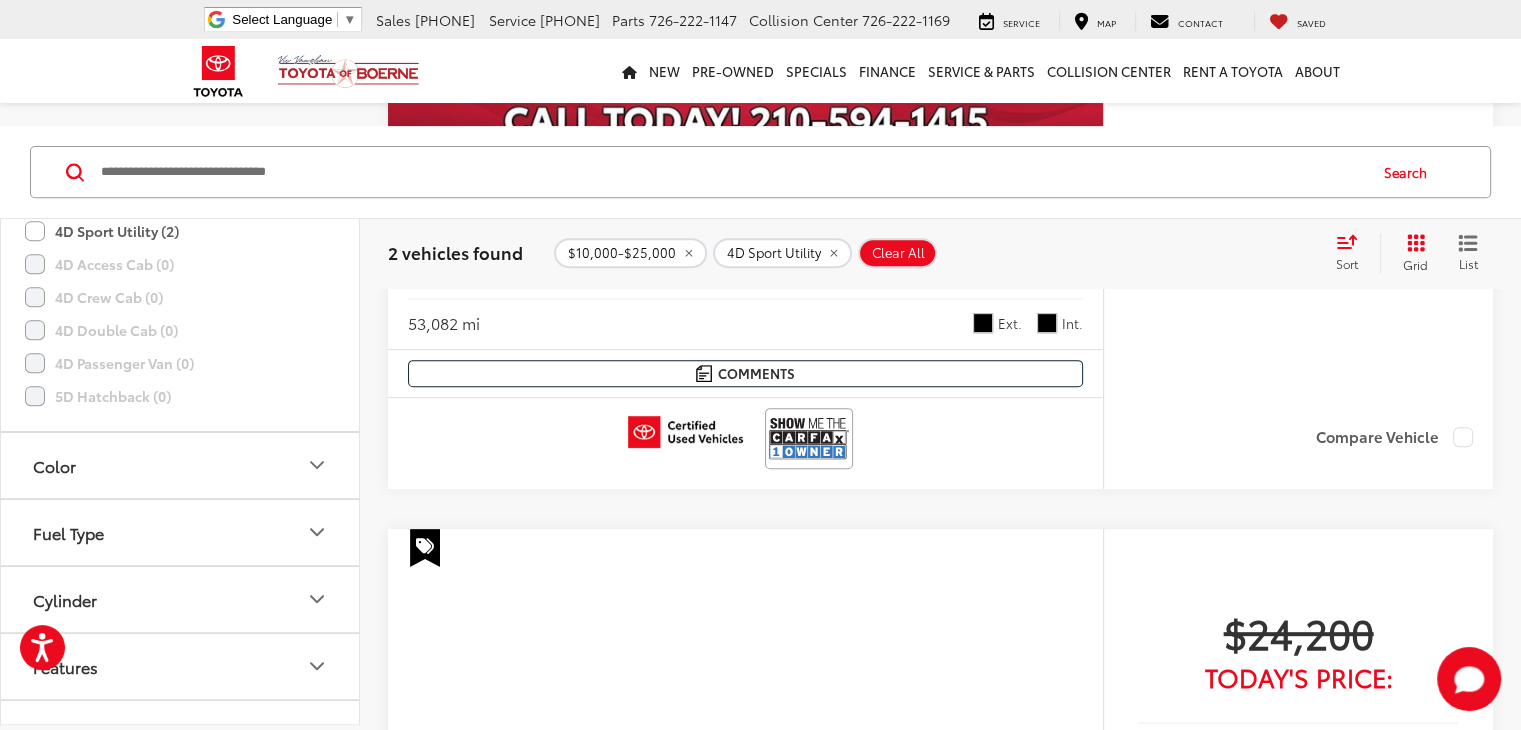 click at bounding box center (408, 797) 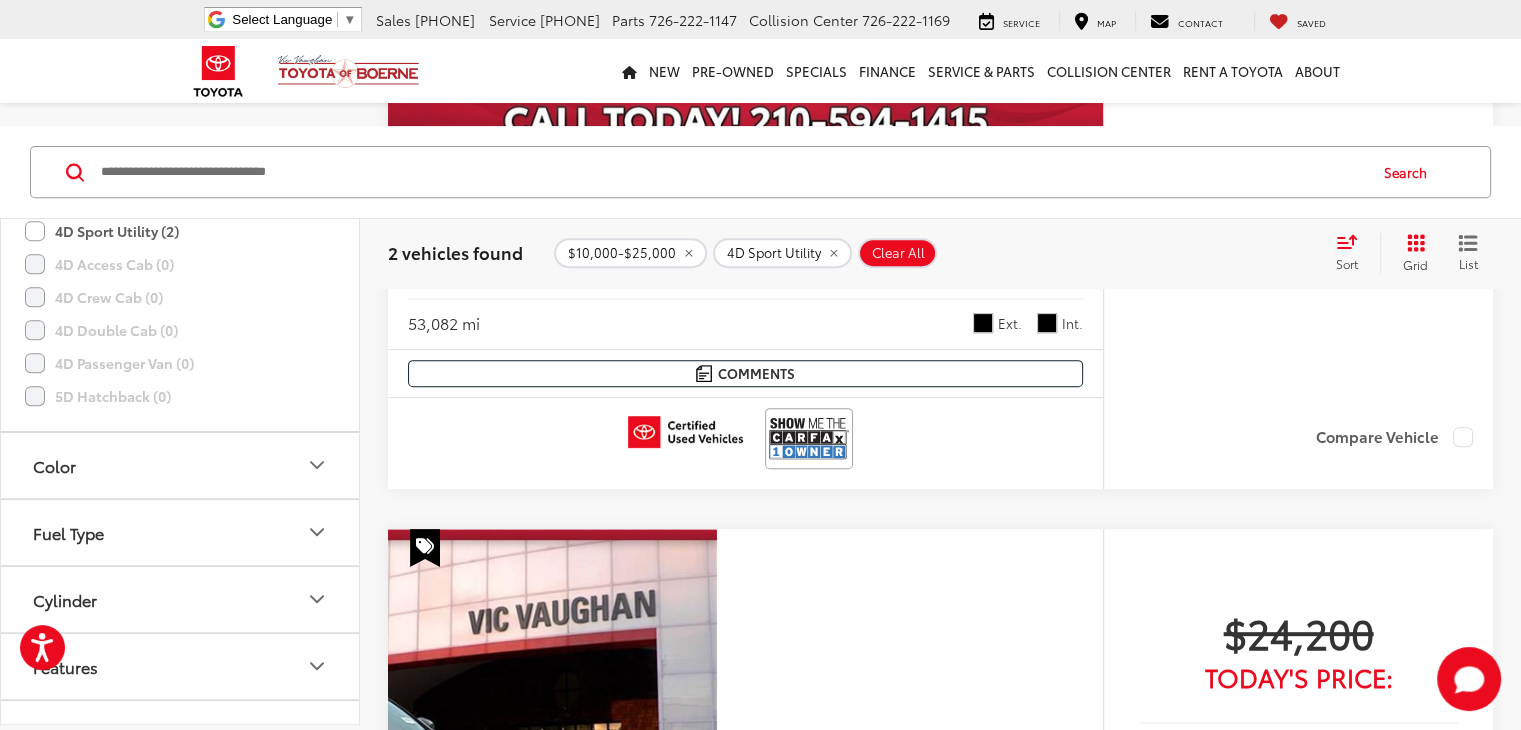 click at bounding box center (408, 797) 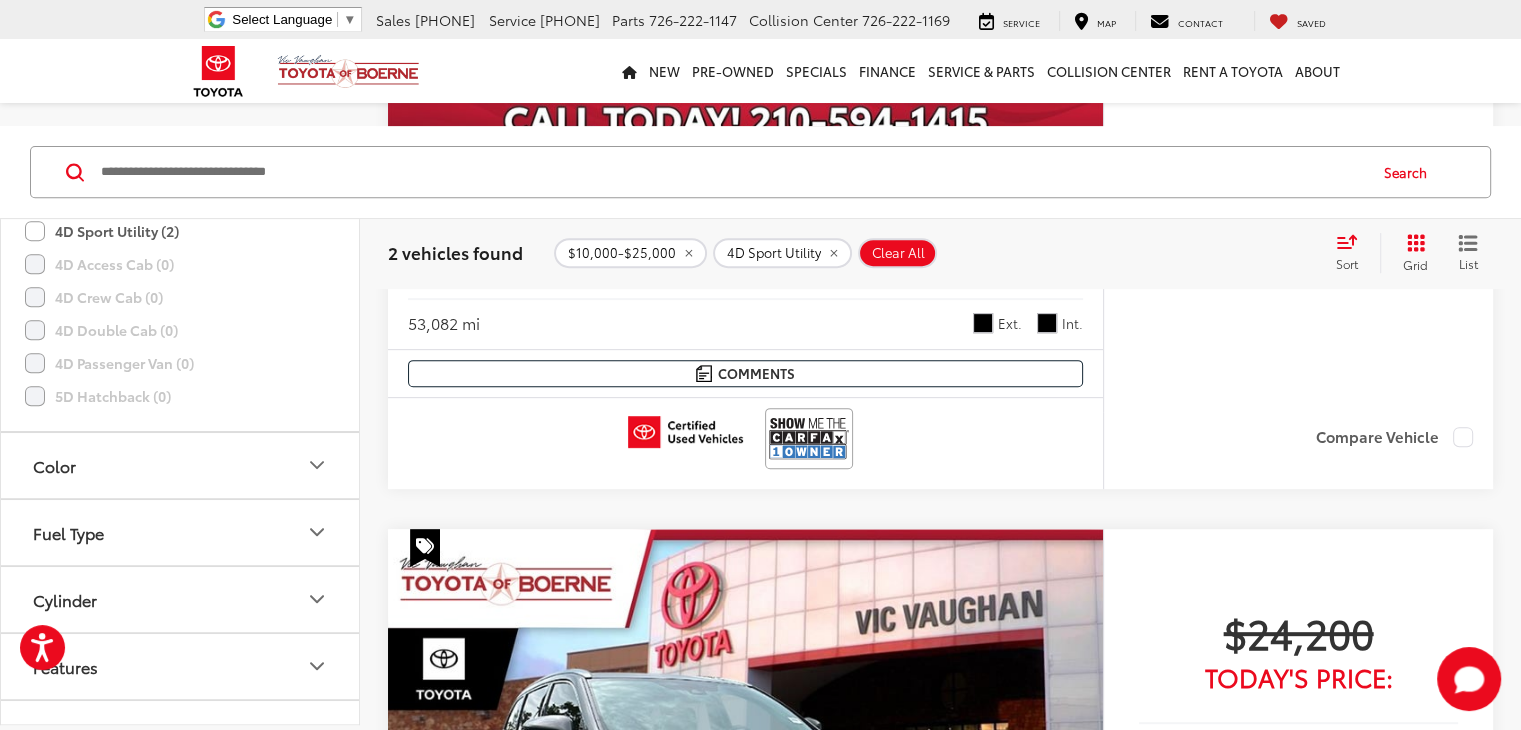 scroll, scrollTop: 0, scrollLeft: 0, axis: both 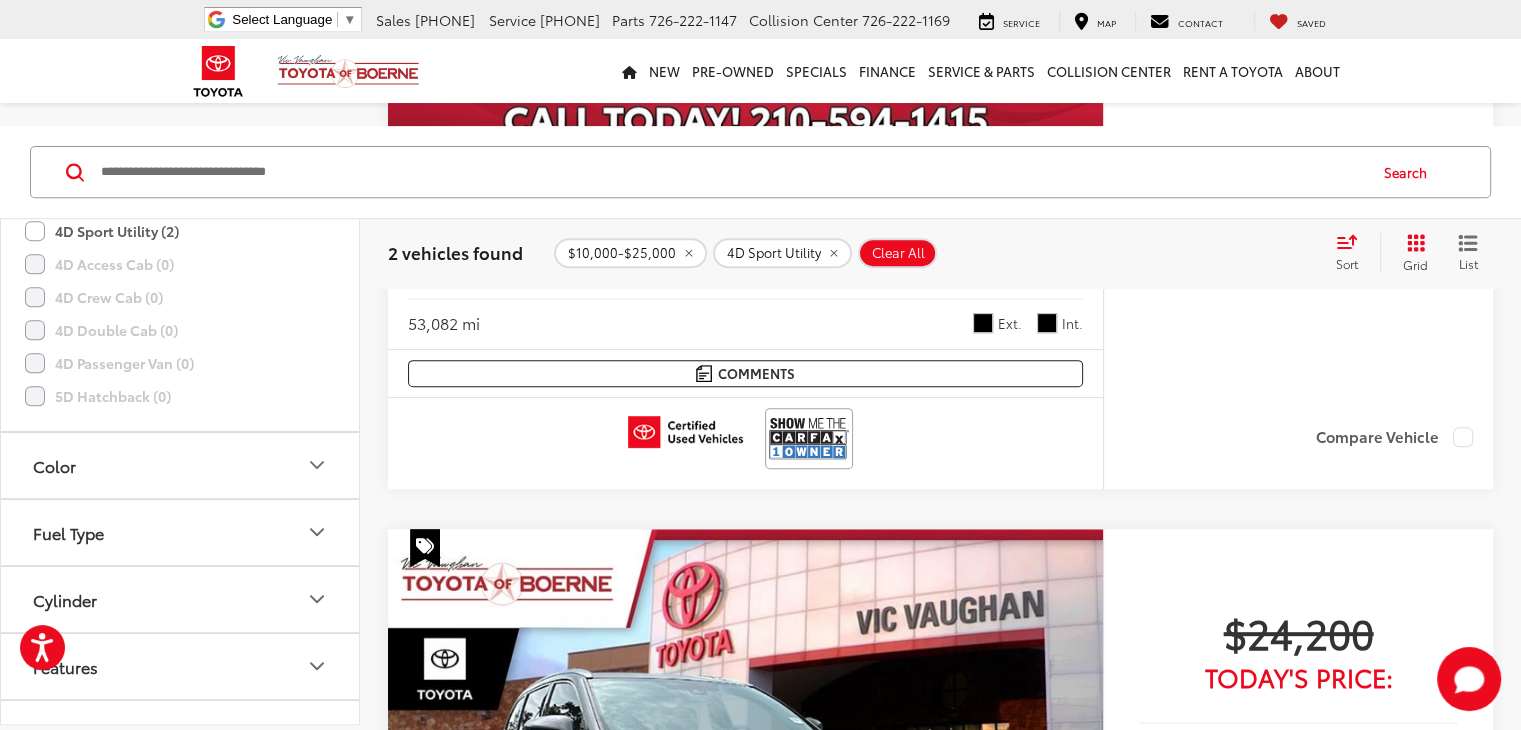 click at bounding box center (1298, 920) 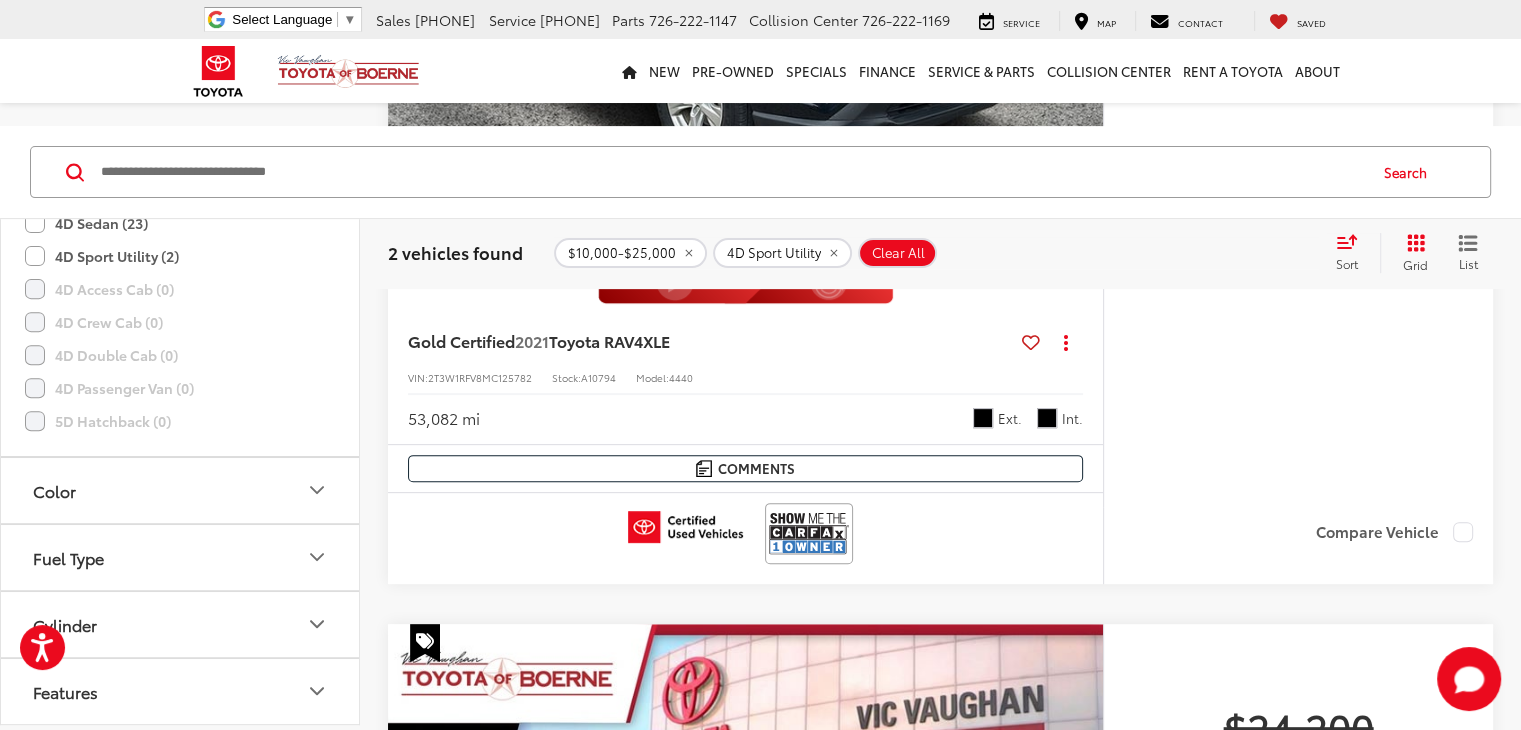 scroll, scrollTop: 658, scrollLeft: 0, axis: vertical 